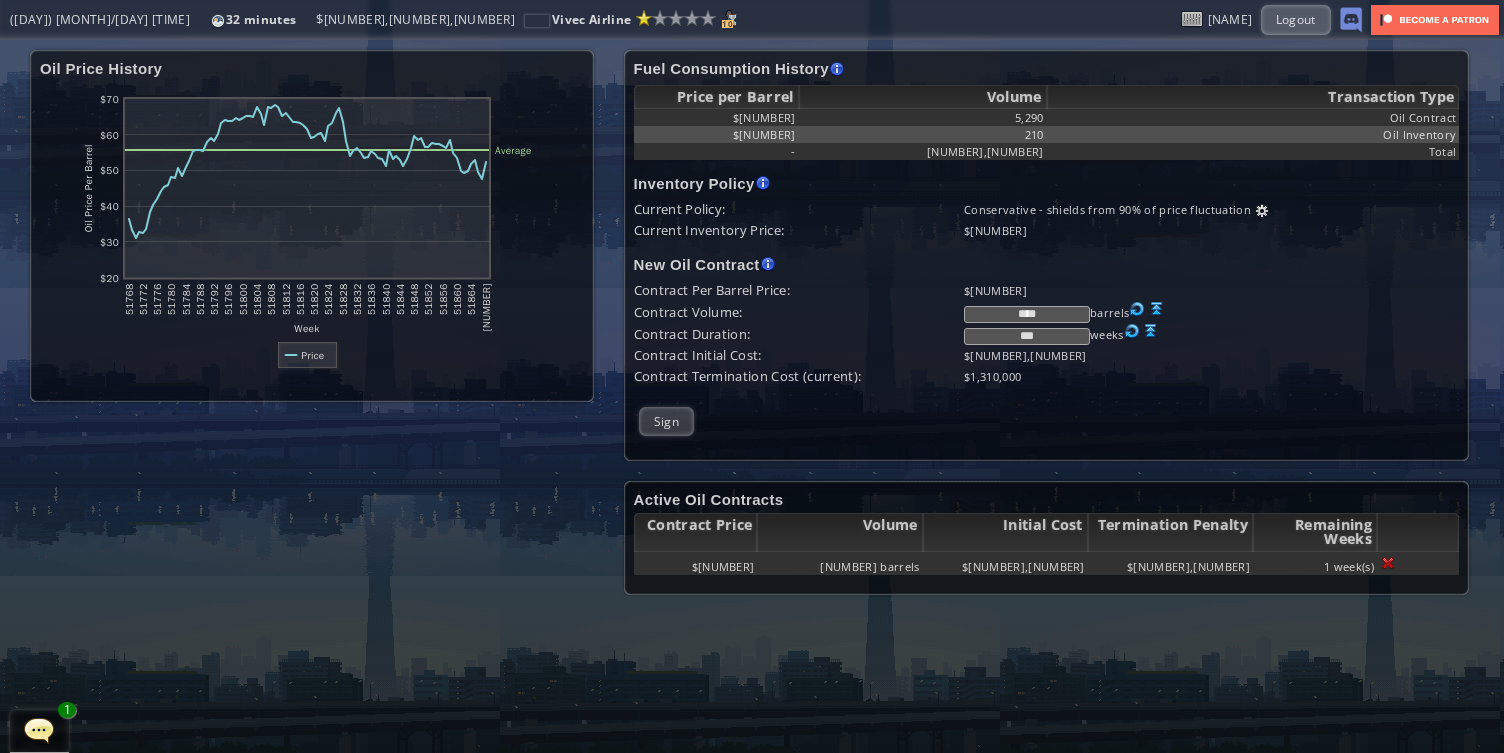 scroll, scrollTop: 0, scrollLeft: 0, axis: both 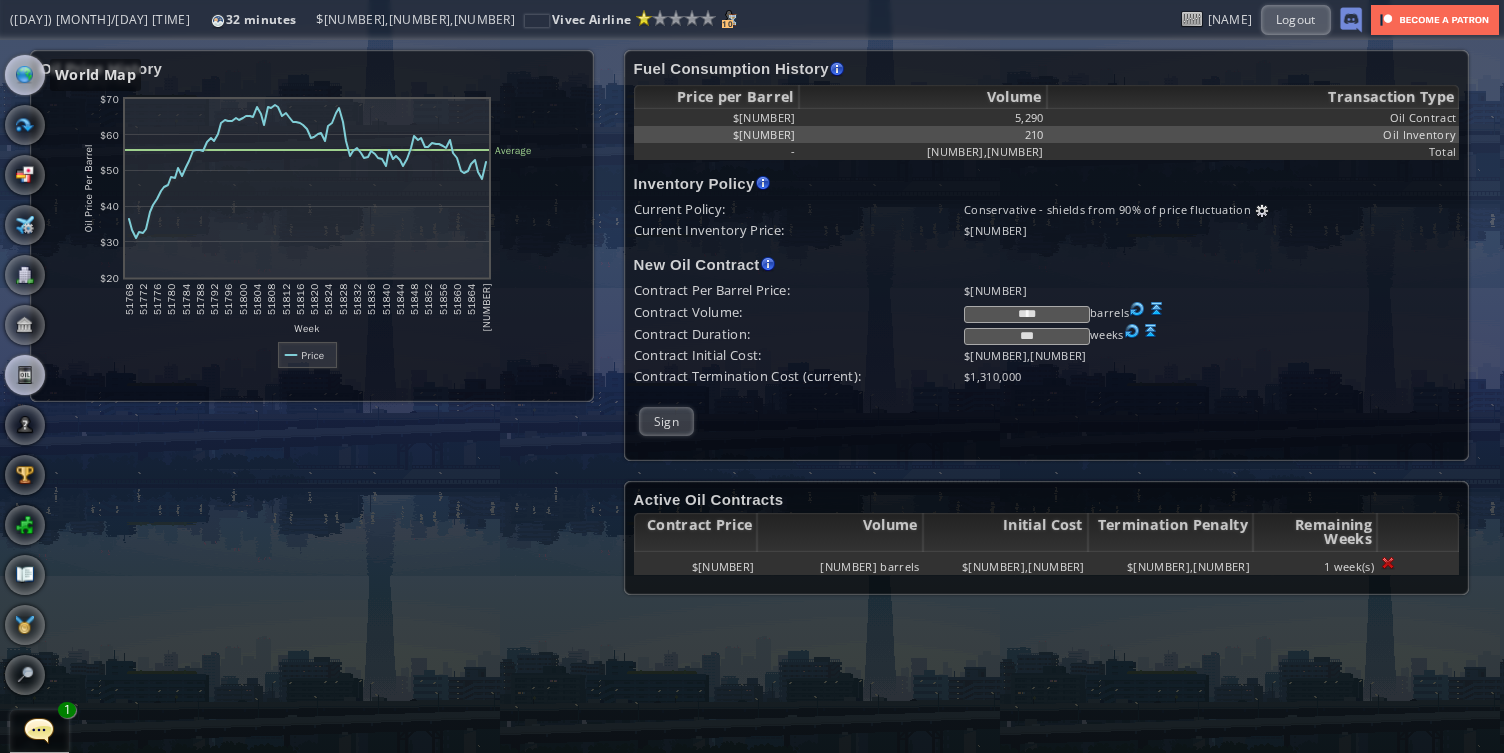 click at bounding box center [25, 75] 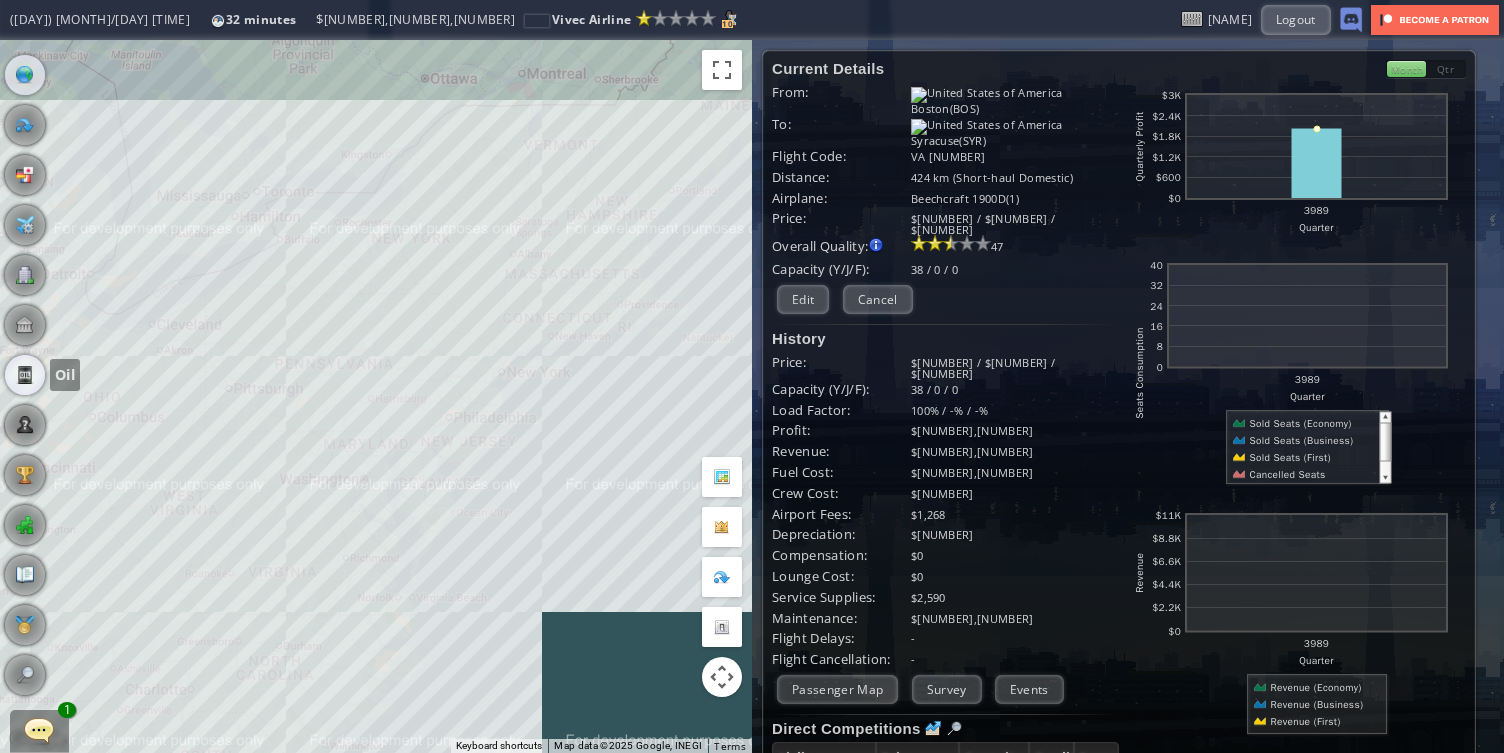 click at bounding box center (25, 375) 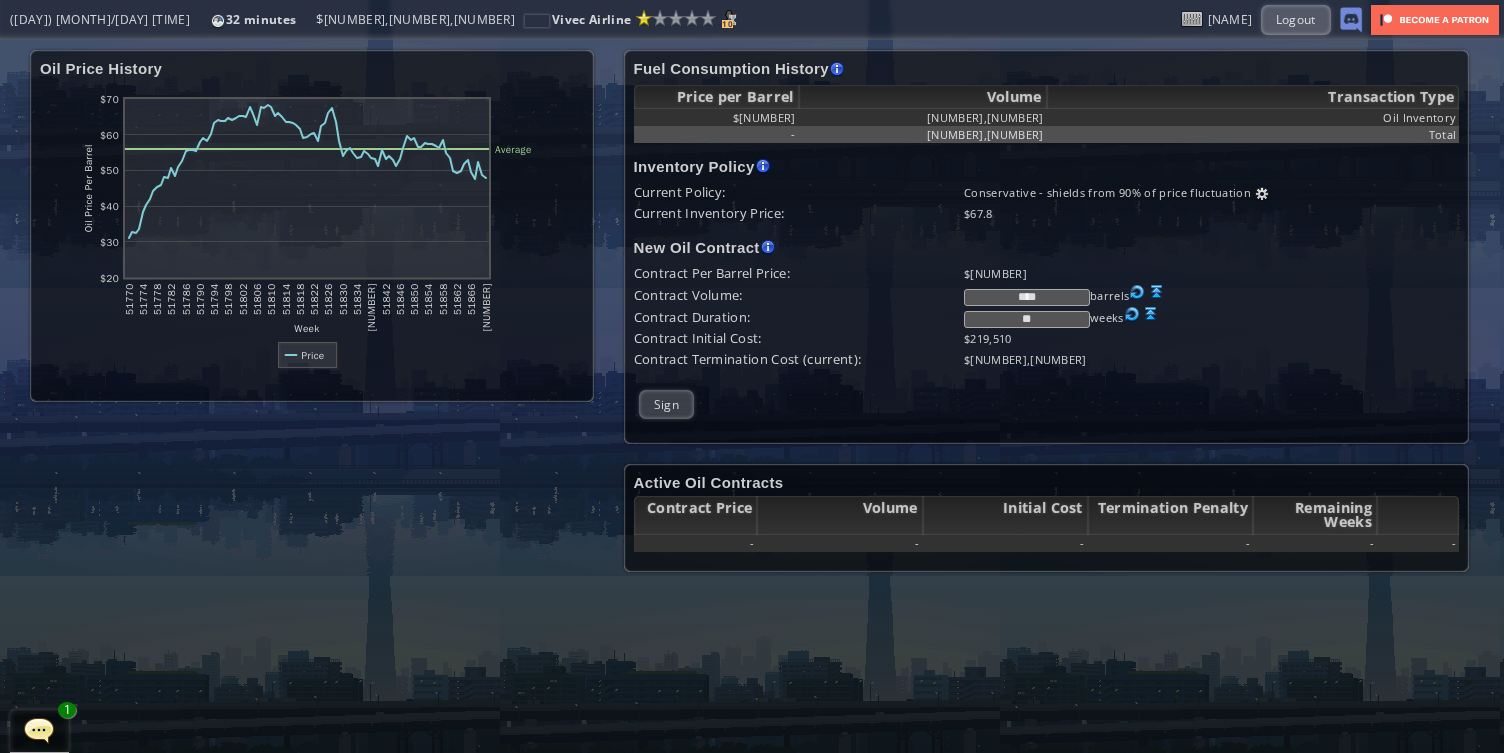 click at bounding box center [1157, 292] 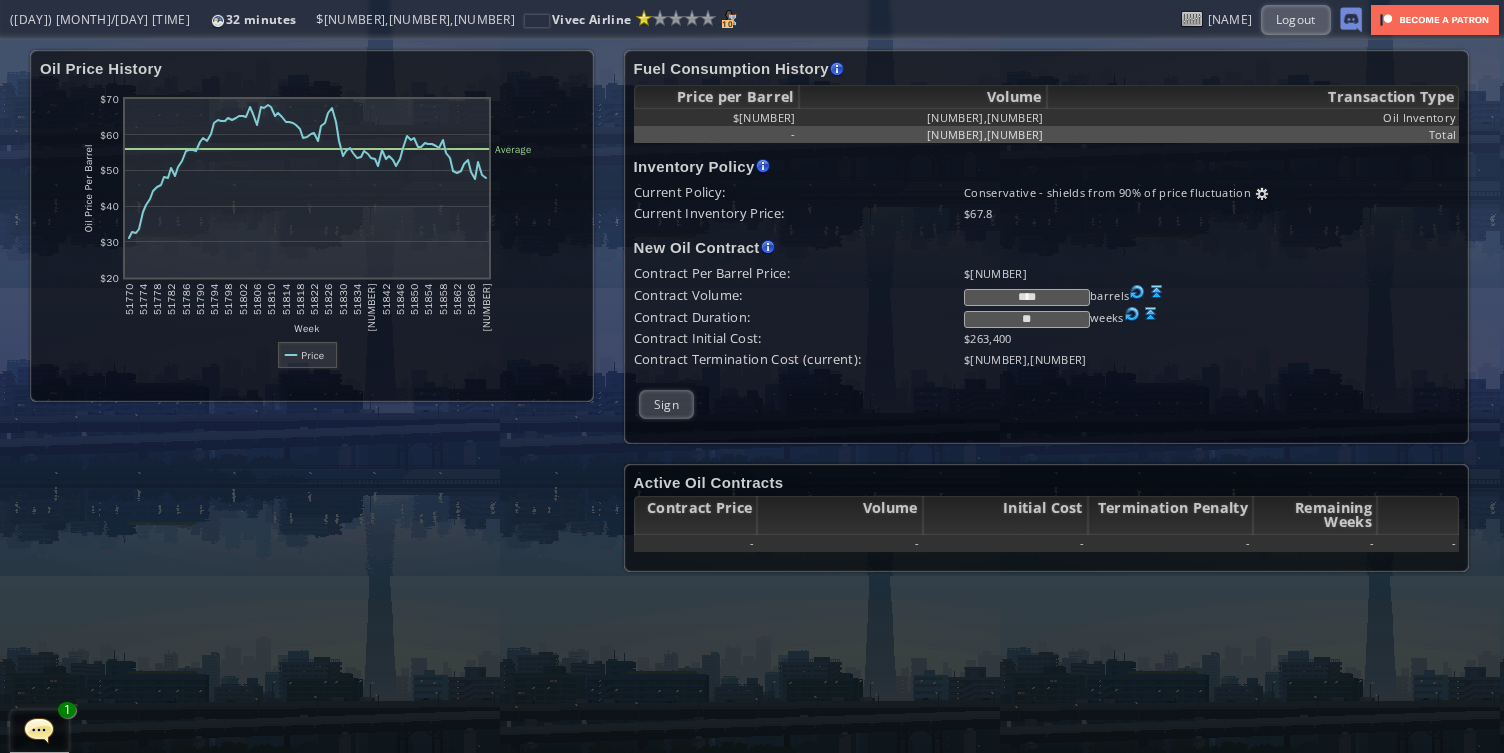 click on "**" at bounding box center [1027, 319] 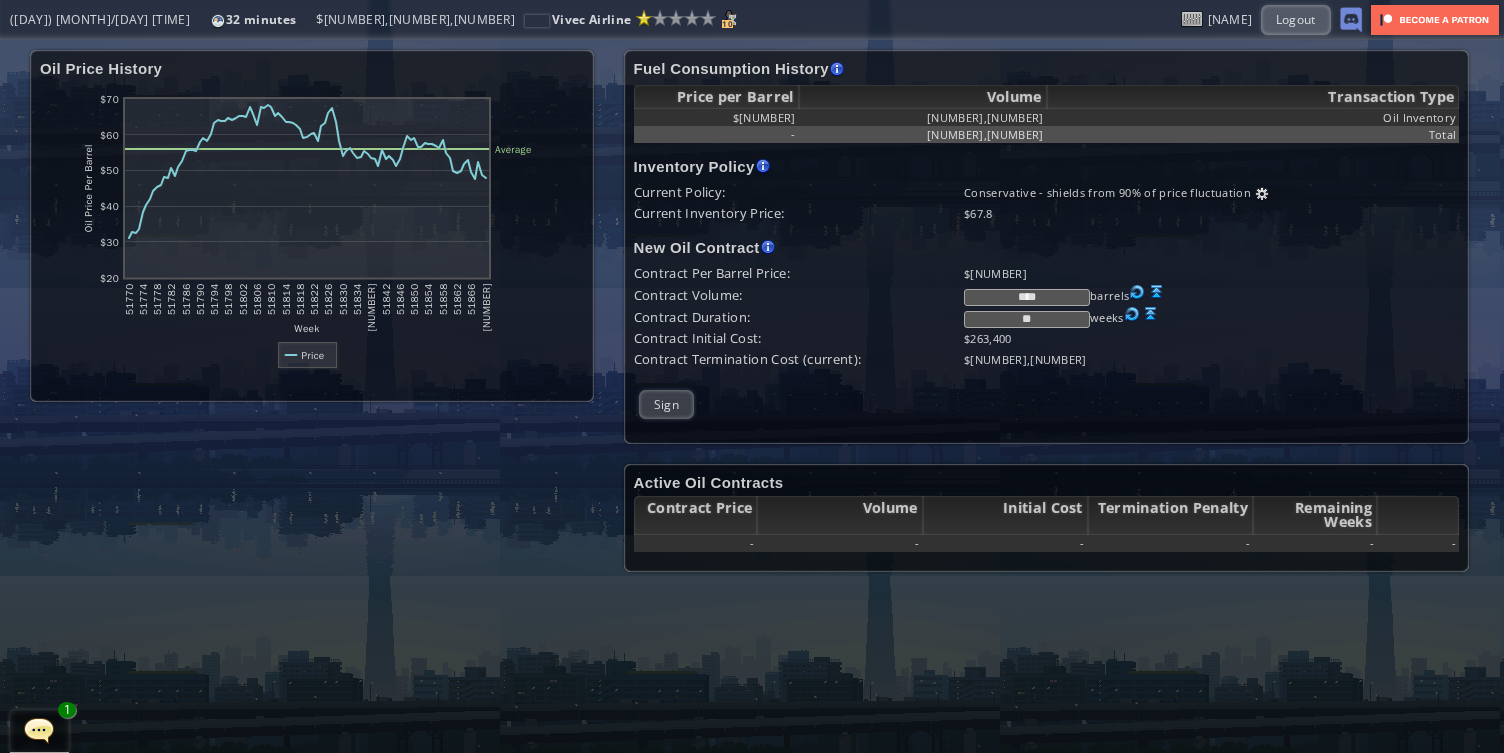click at bounding box center (1157, 292) 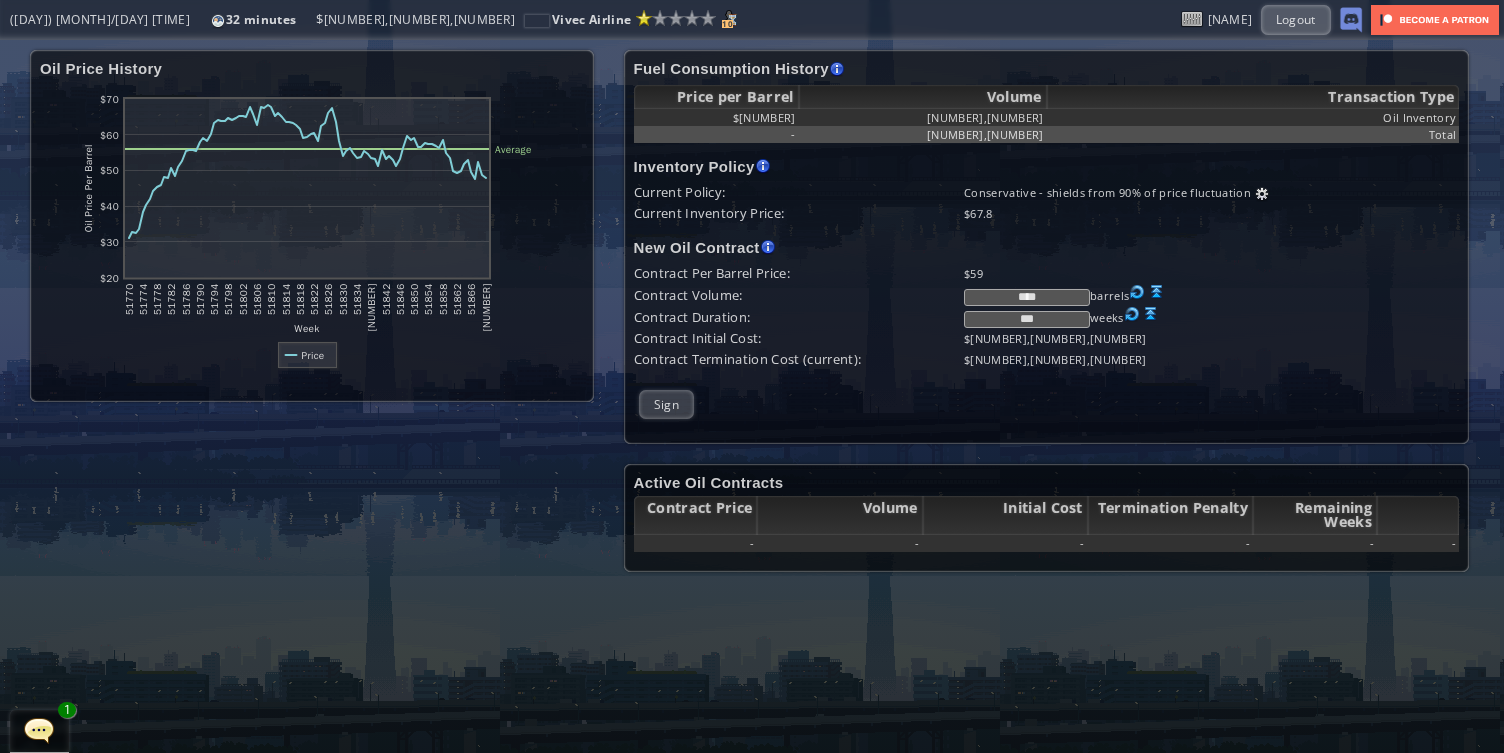 drag, startPoint x: 1054, startPoint y: 317, endPoint x: 984, endPoint y: 313, distance: 70.11419 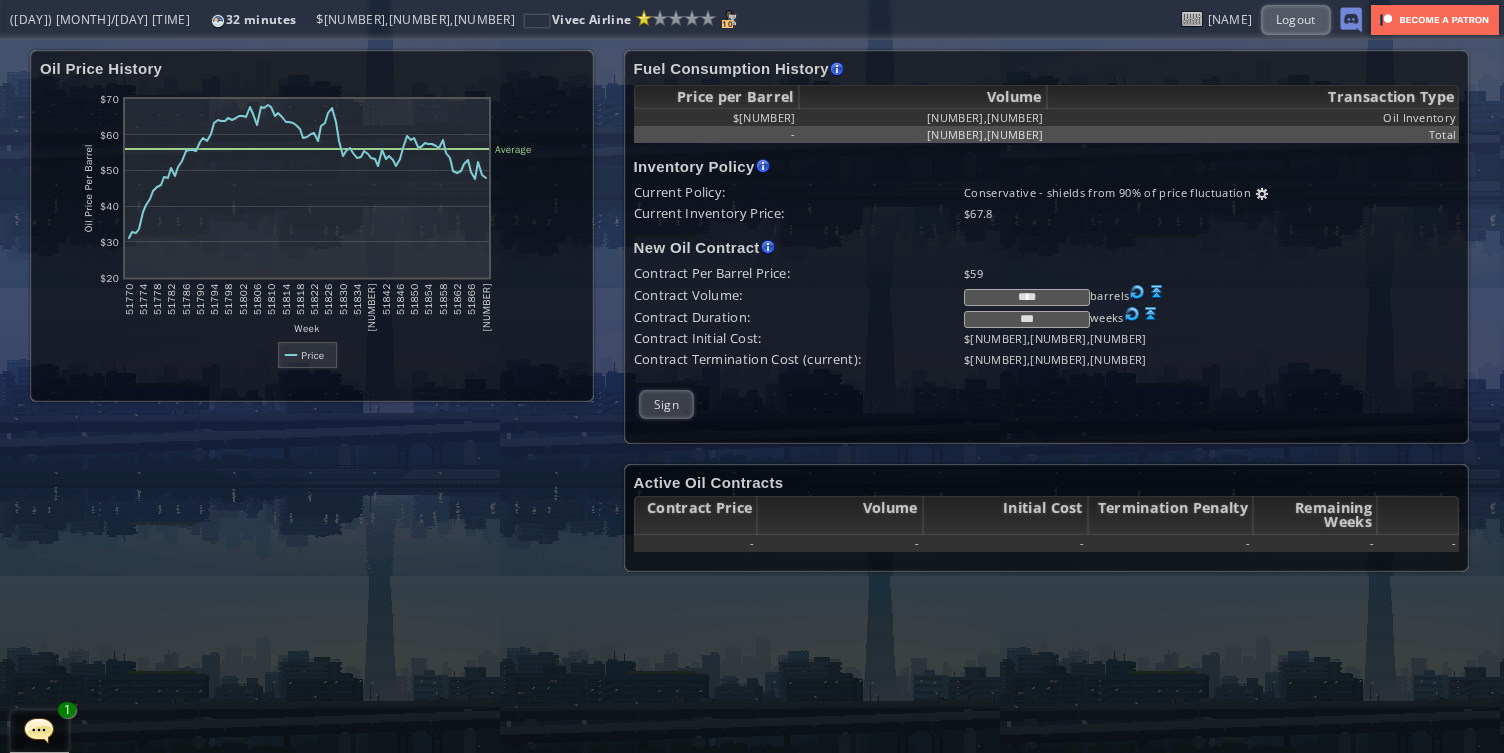 click on "***" at bounding box center [1027, 319] 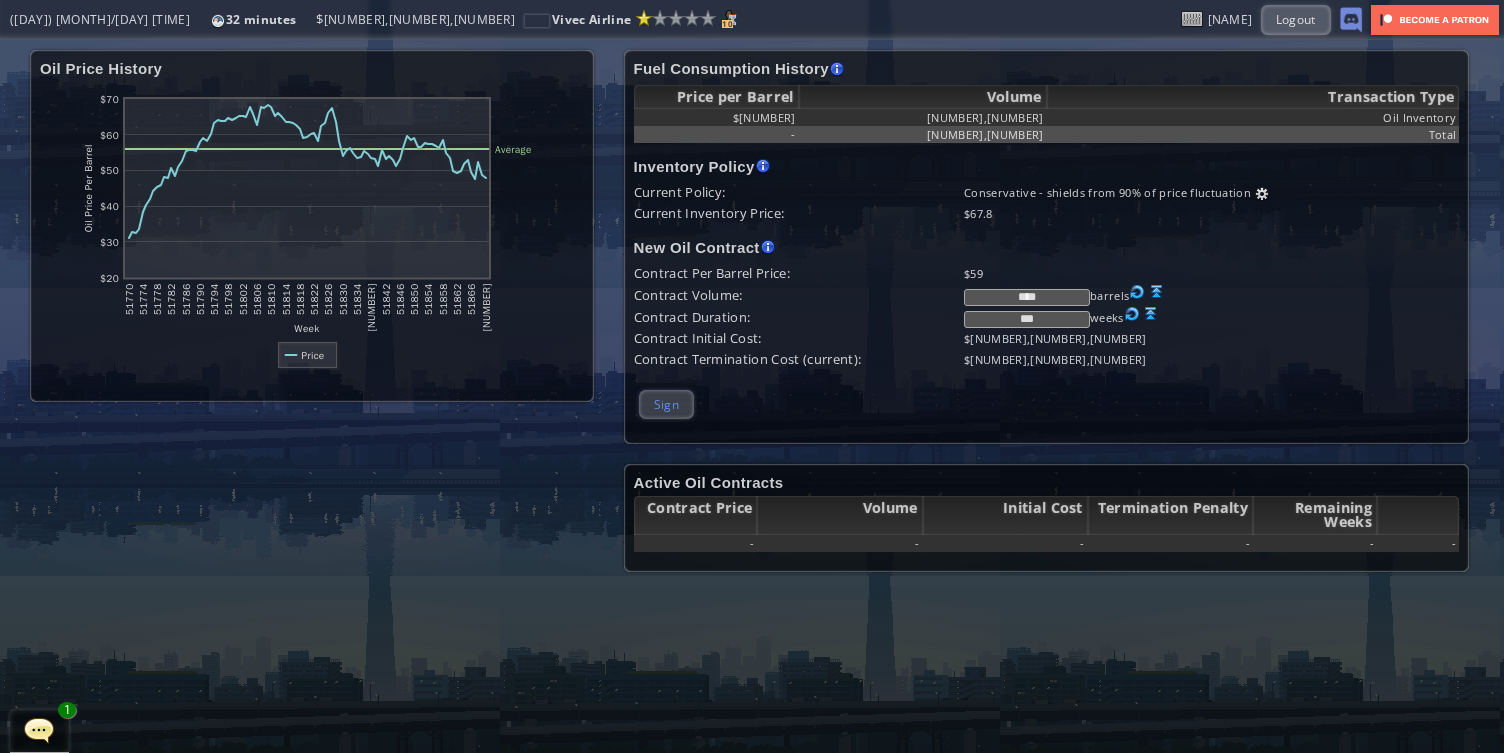 type on "***" 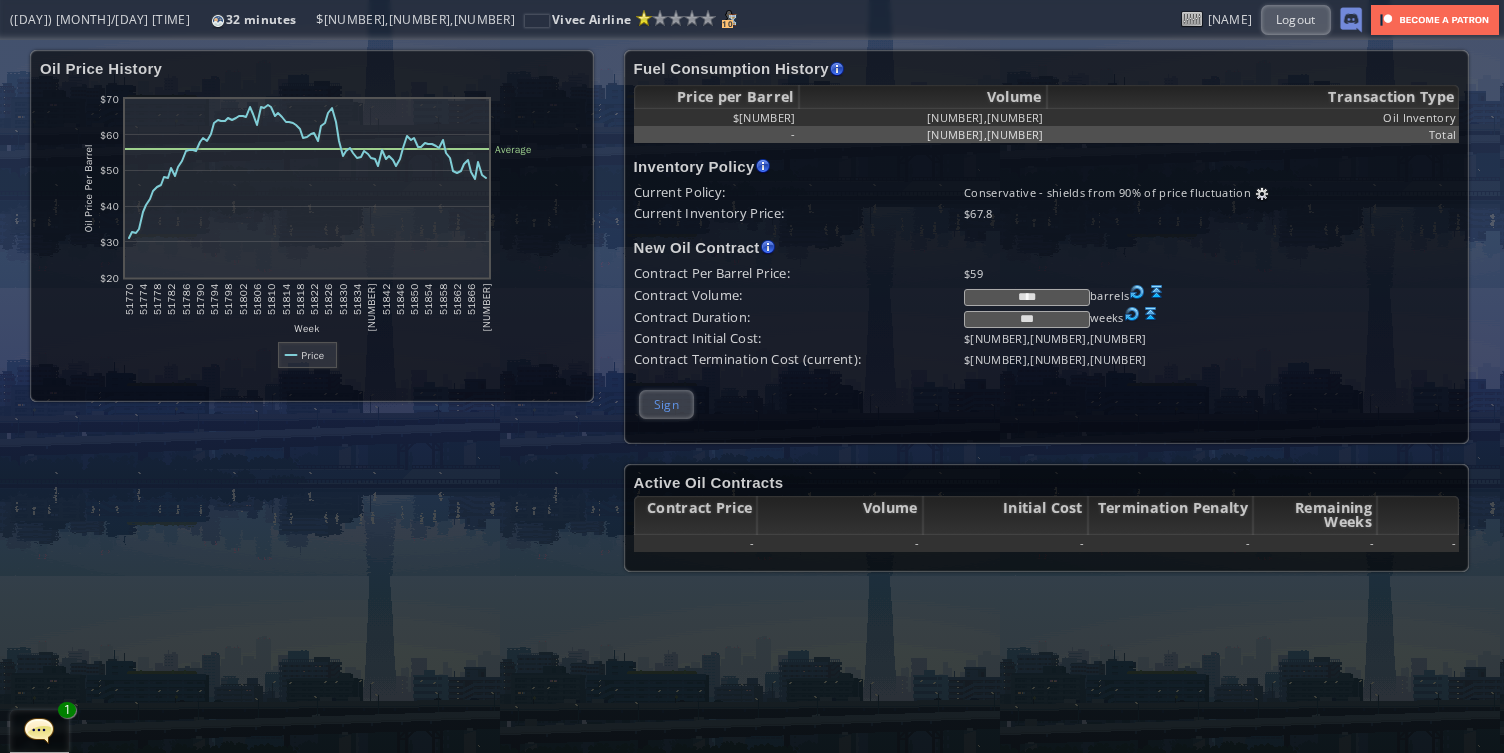 click on "Sign" at bounding box center (666, 404) 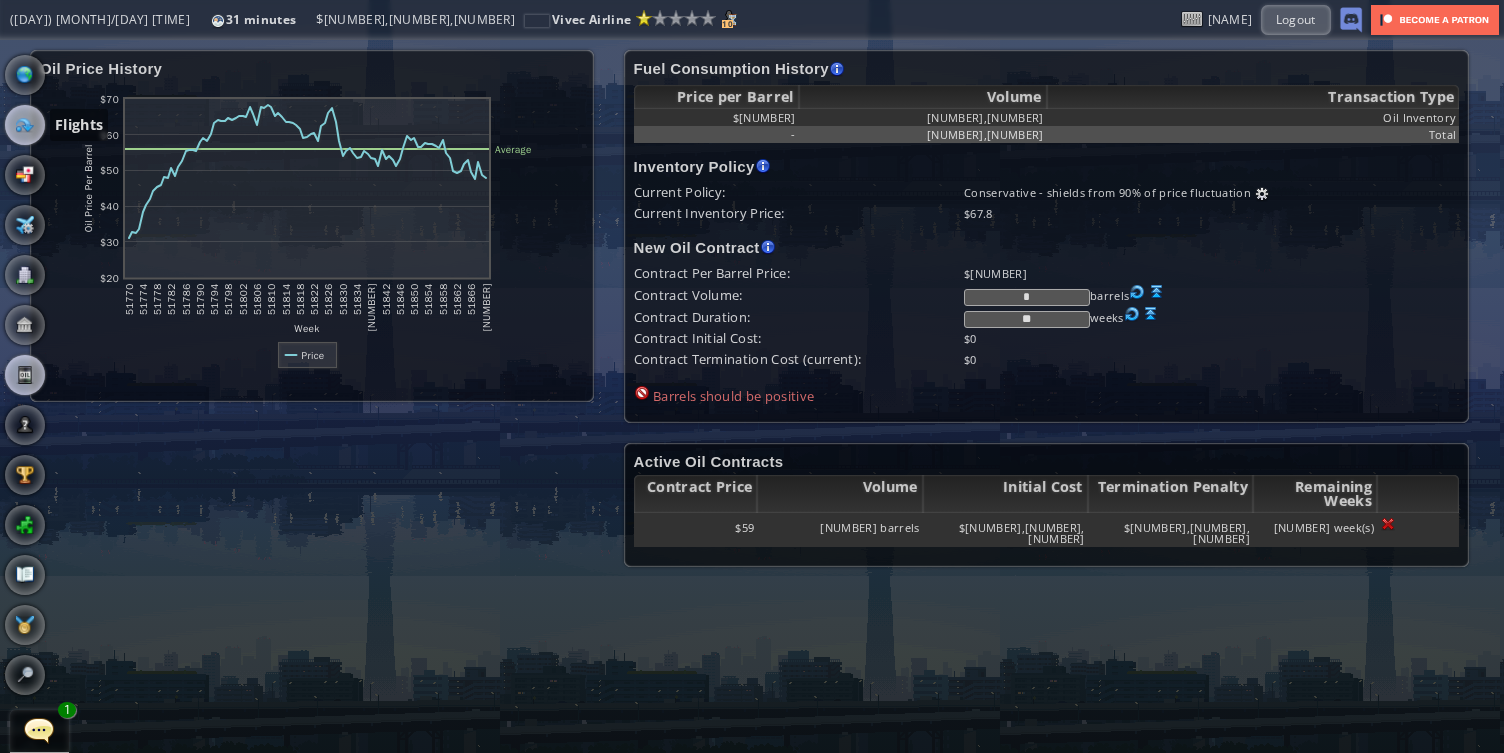 click at bounding box center (25, 125) 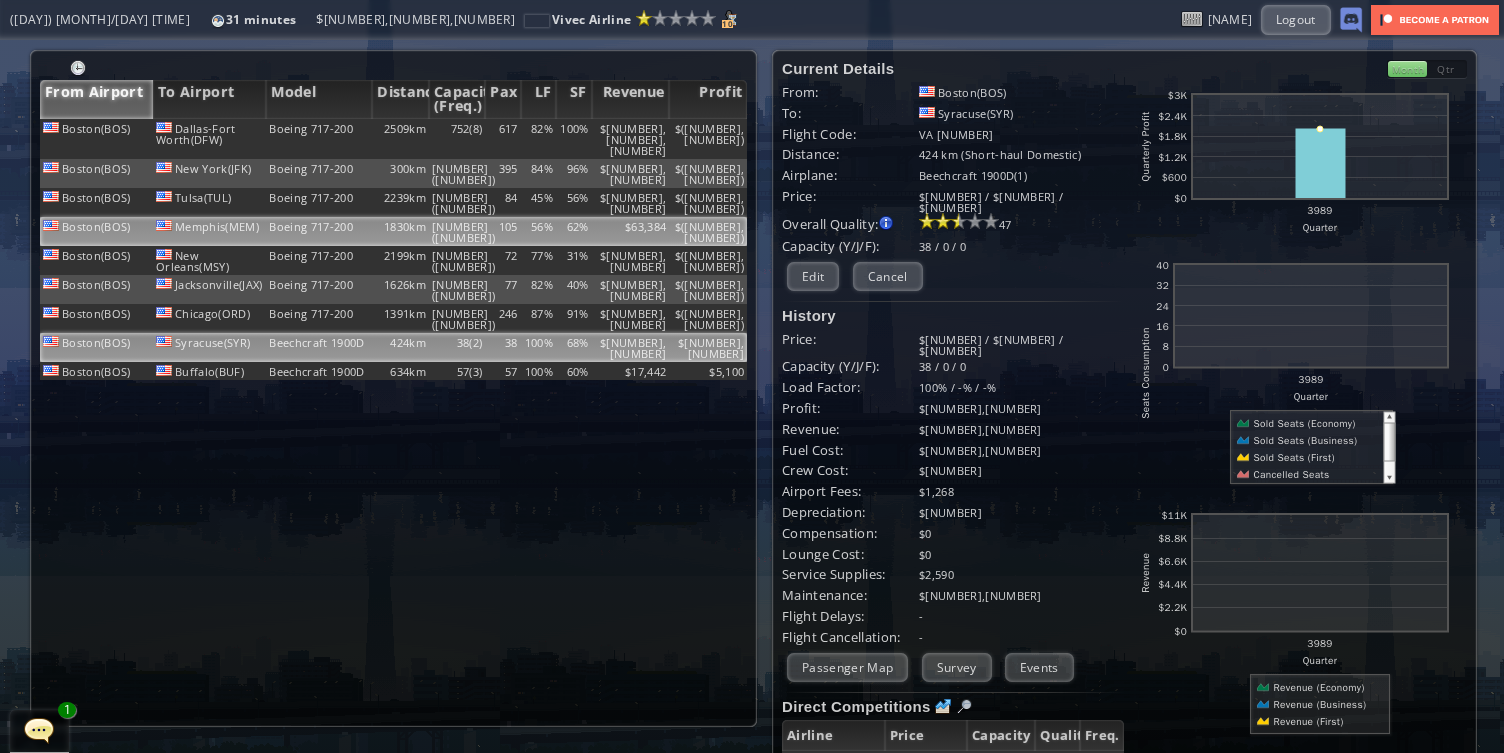 click on "105" at bounding box center (502, 139) 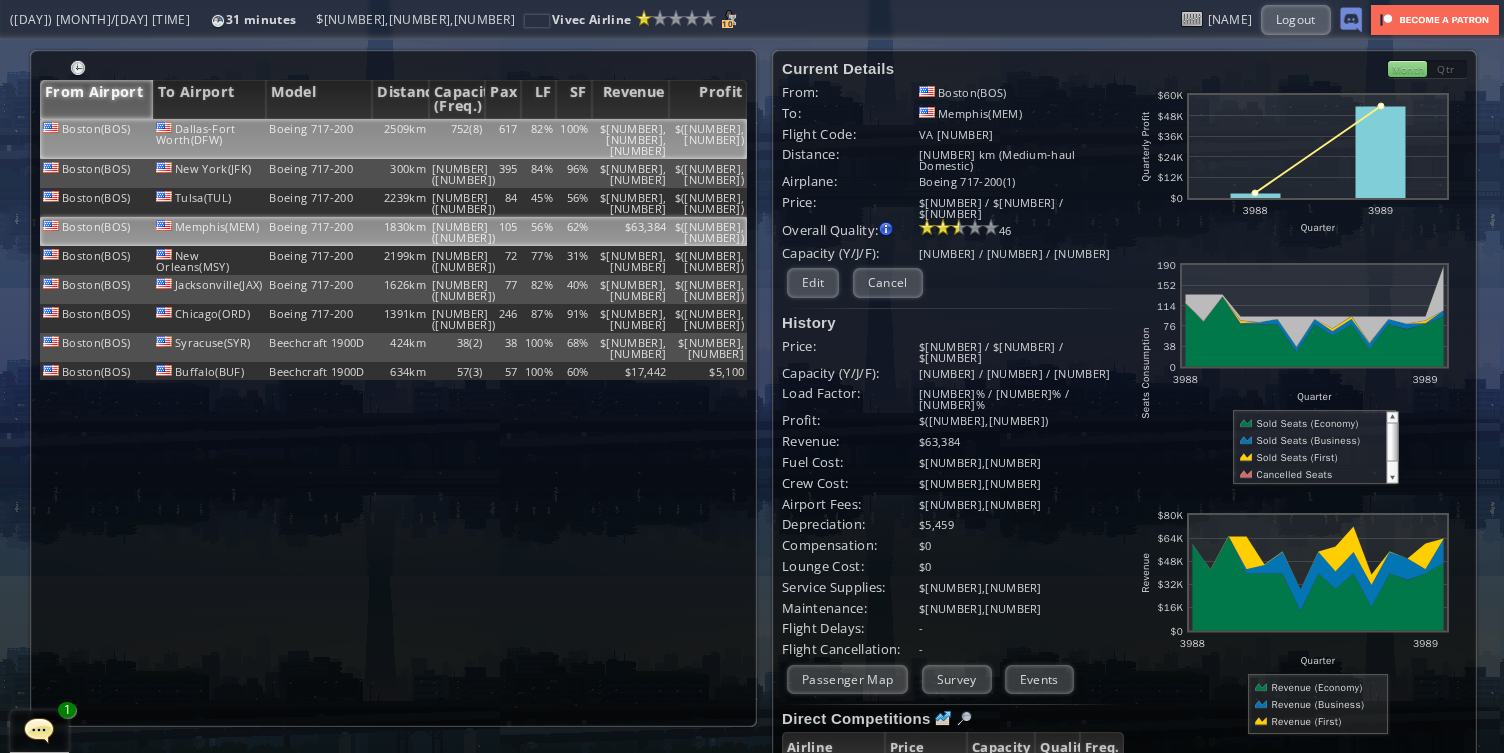 click on "$[NUMBER],[NUMBER],[NUMBER]" at bounding box center (631, 139) 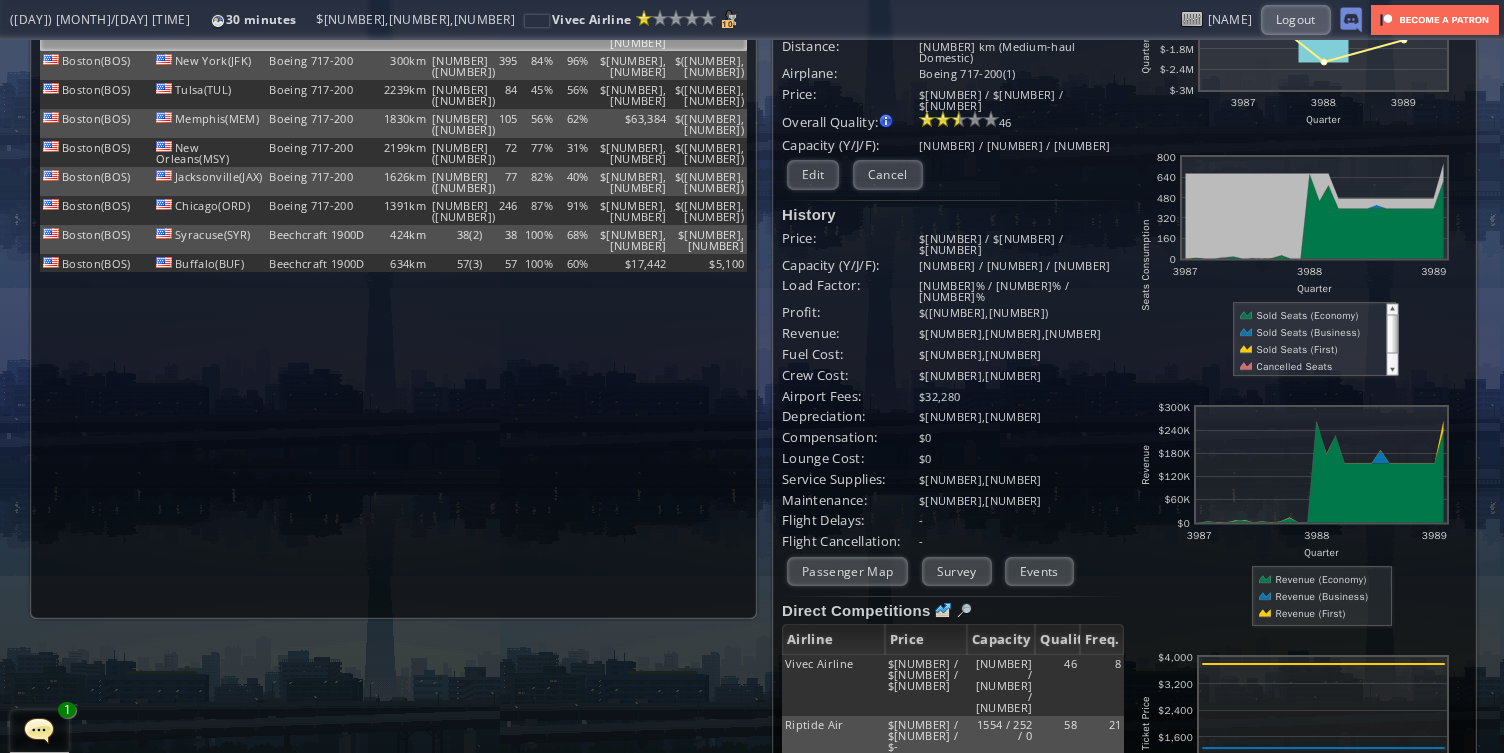 scroll, scrollTop: 0, scrollLeft: 0, axis: both 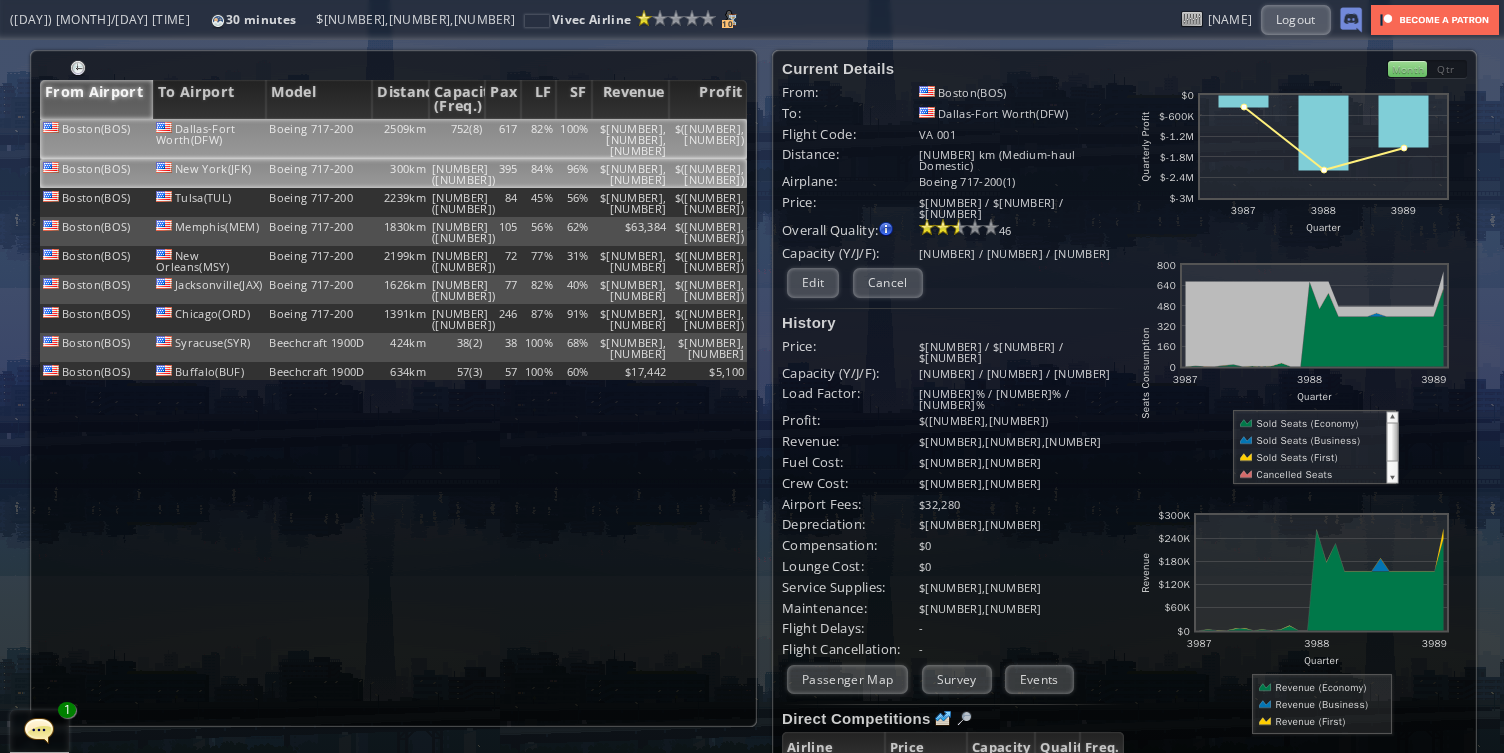 click on "300km" at bounding box center [400, 139] 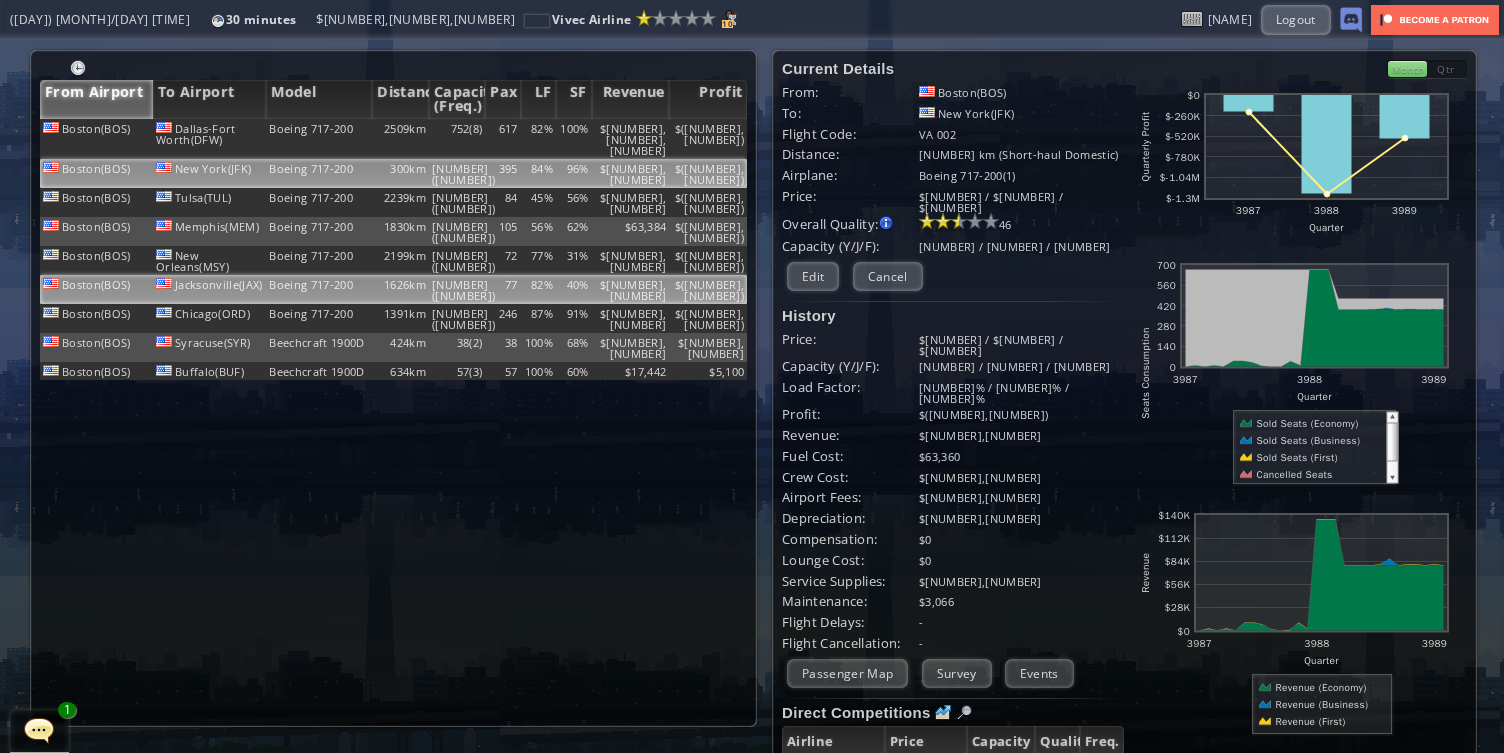 click on "[NUMBER]([NUMBER])" at bounding box center [457, 139] 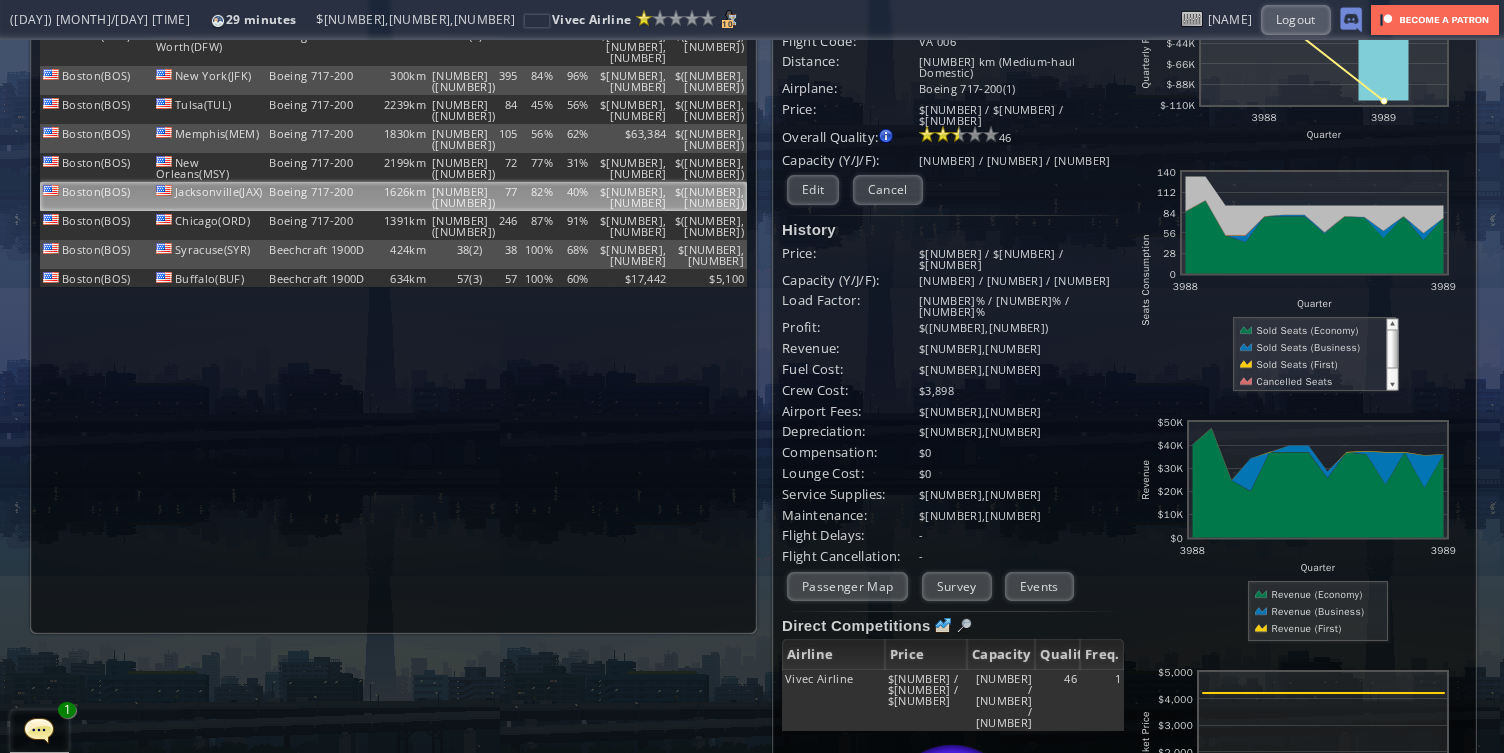 scroll, scrollTop: 0, scrollLeft: 0, axis: both 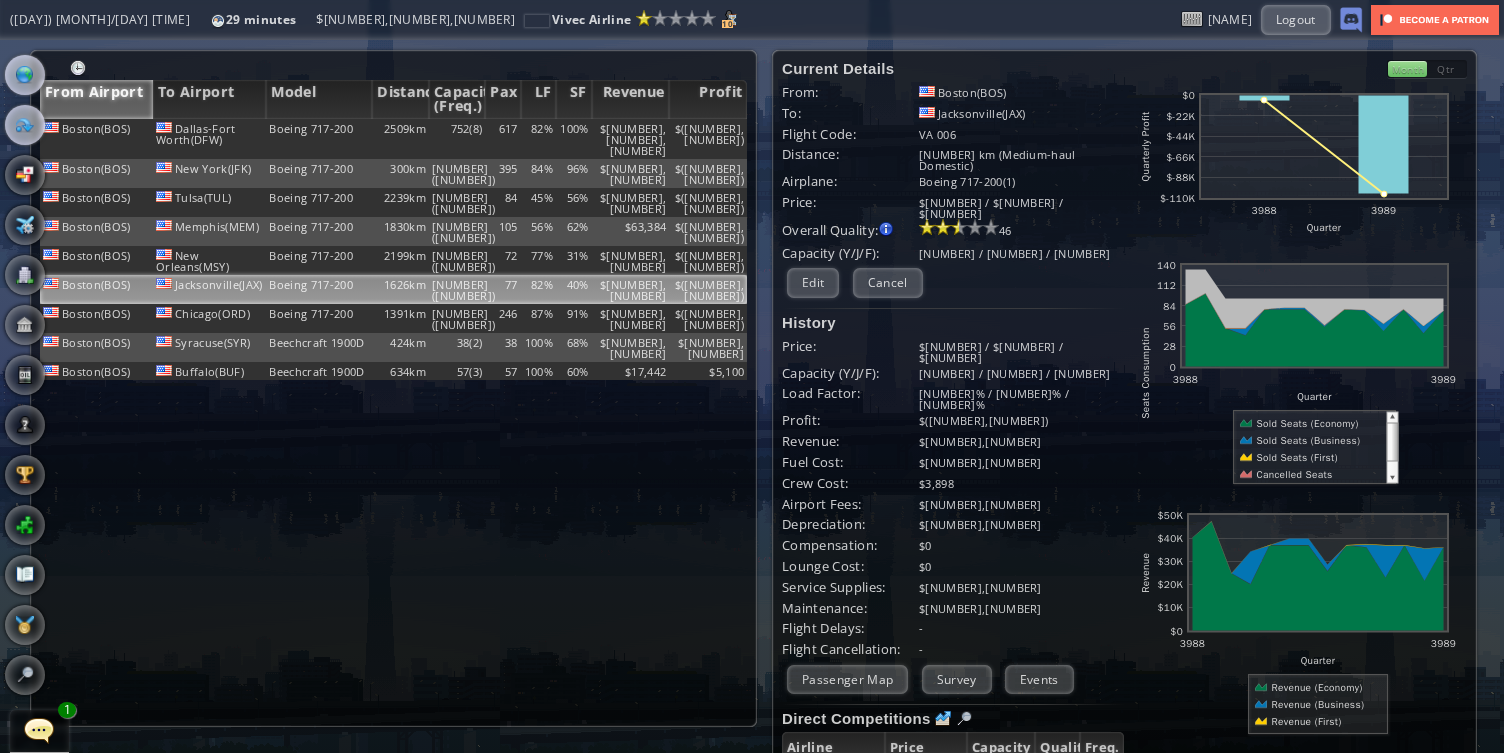 click at bounding box center (25, 75) 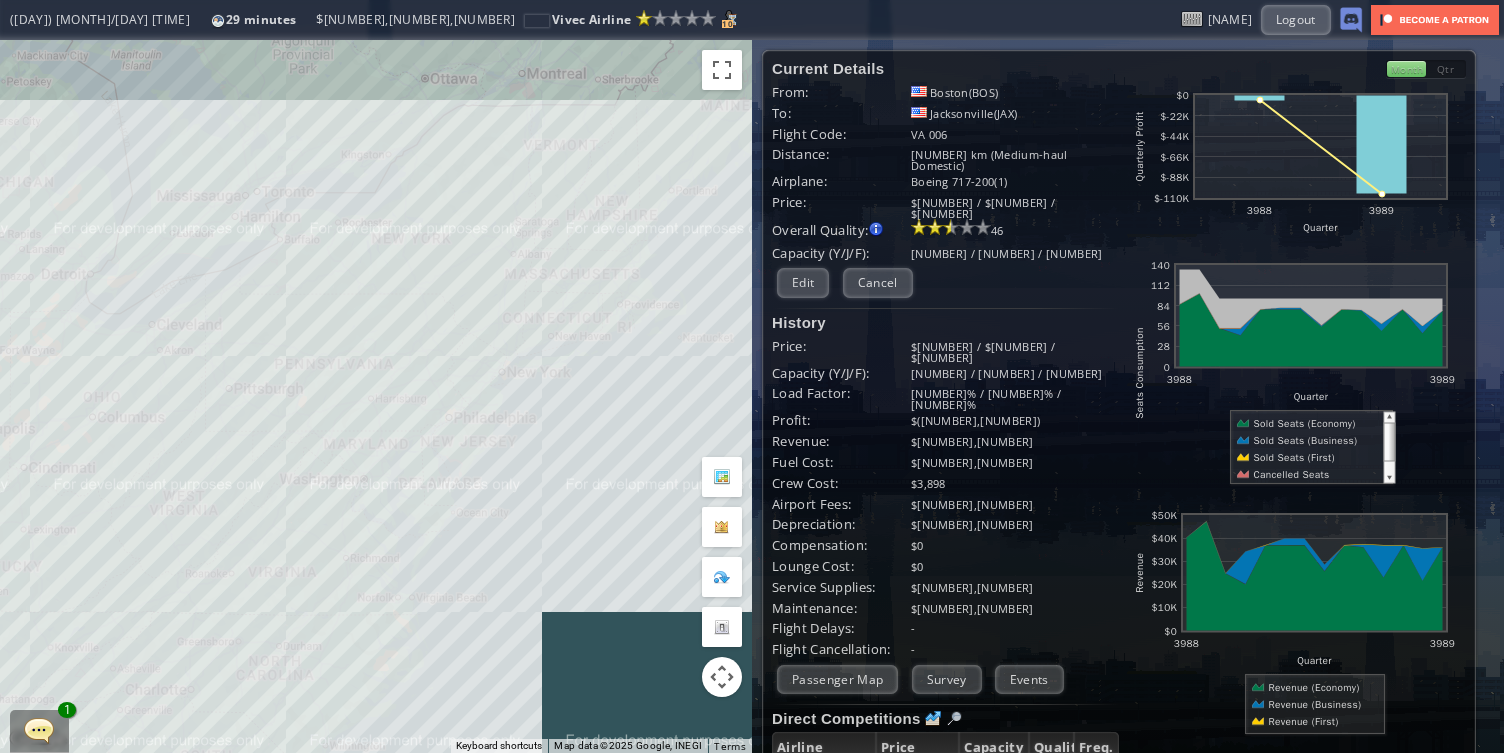 click on "To navigate, press the arrow keys." at bounding box center [376, 396] 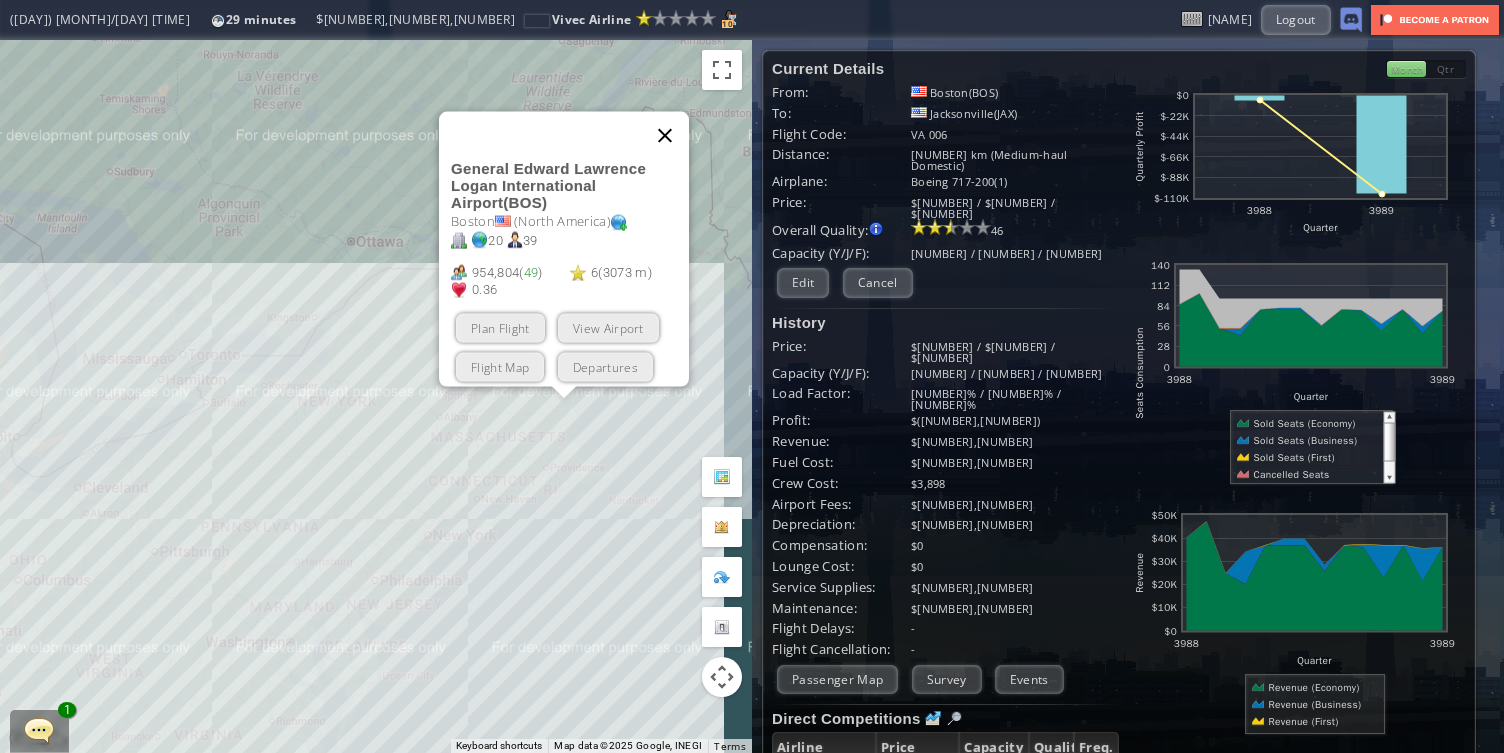 click at bounding box center (665, 135) 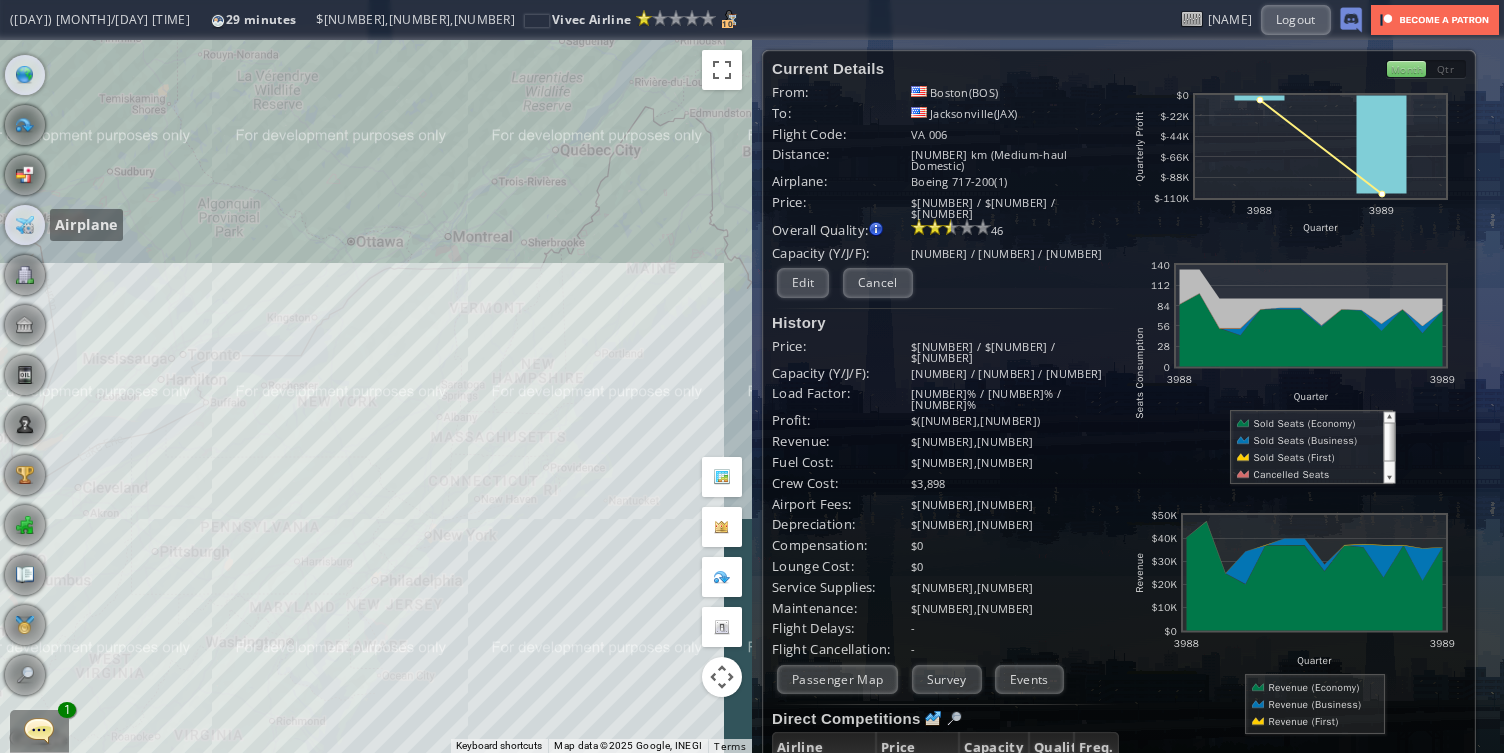 click at bounding box center (25, 225) 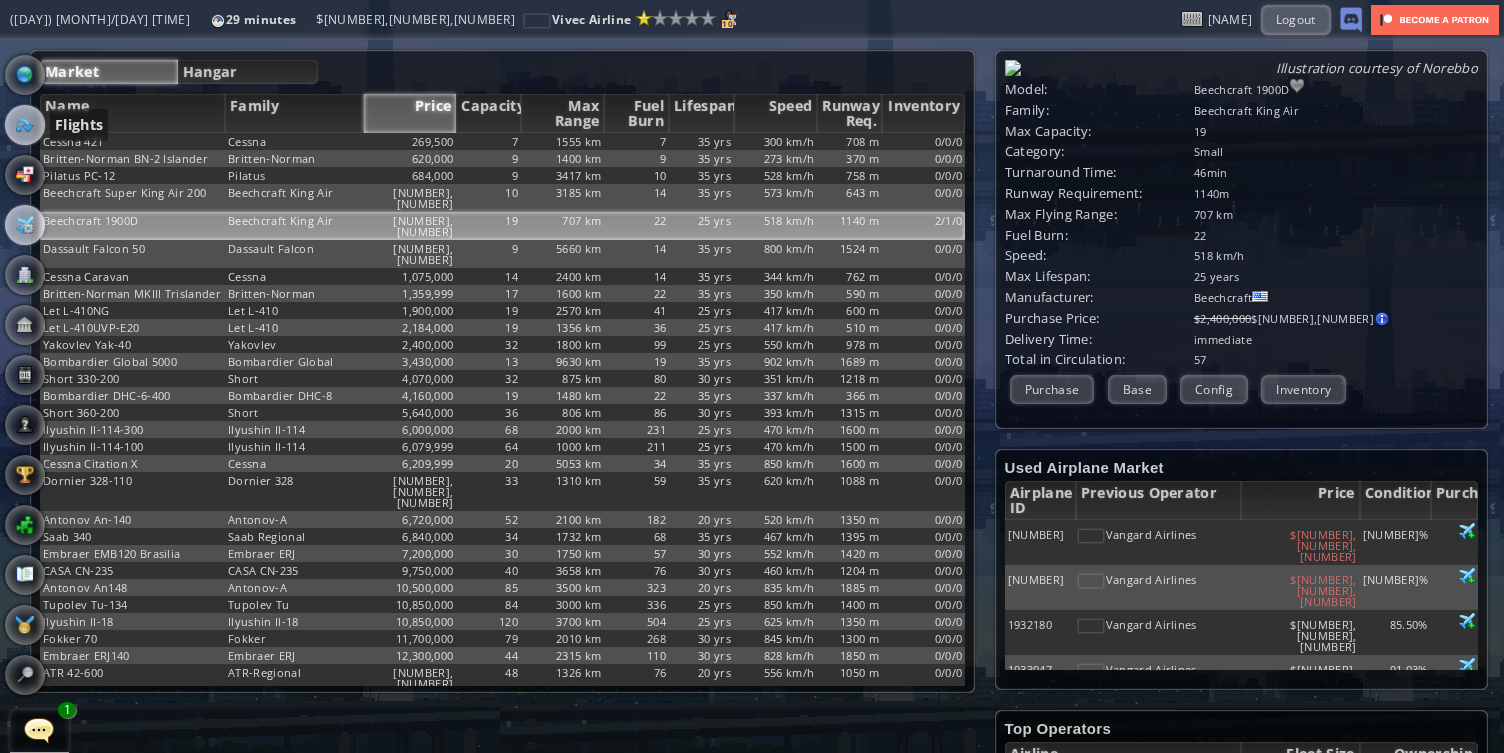 click at bounding box center [25, 125] 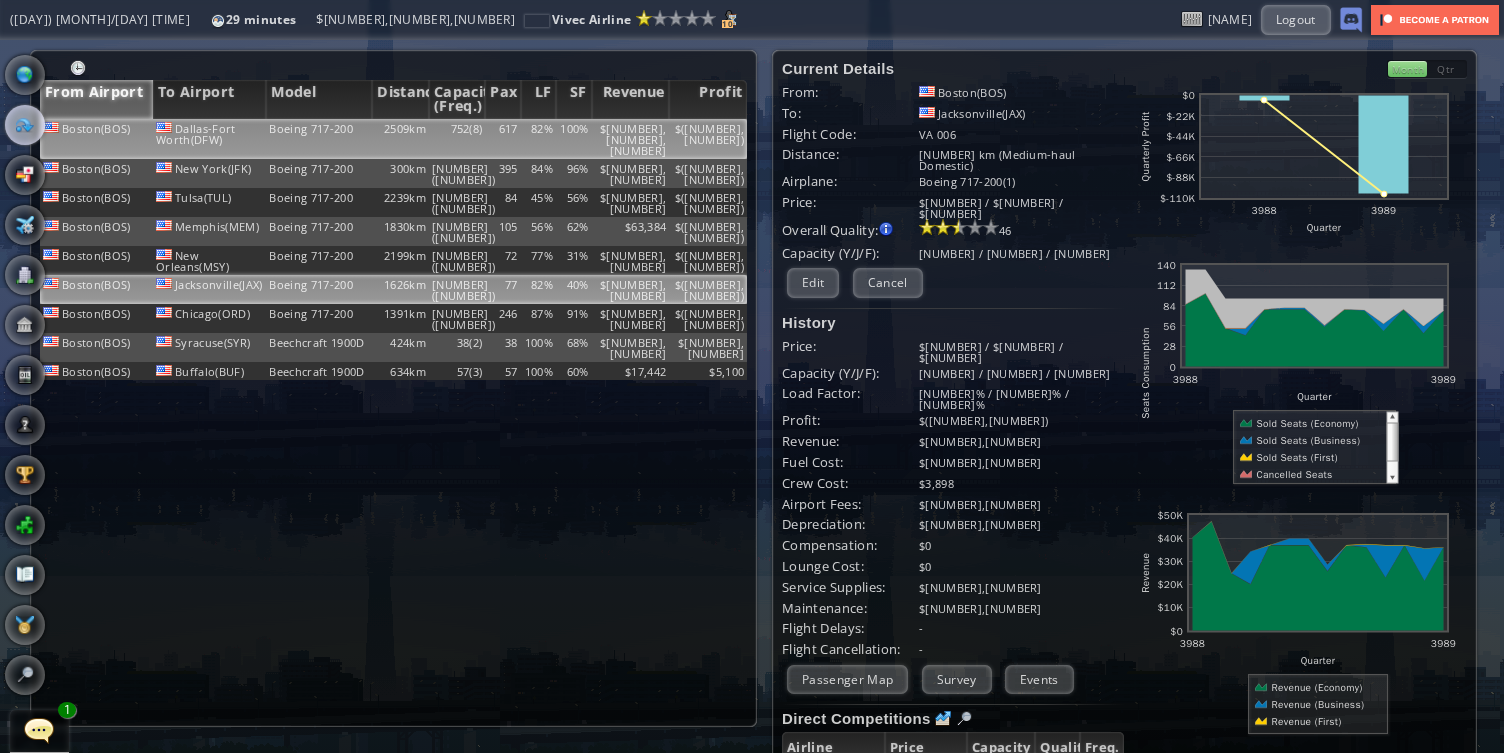 click on "Boeing 717-200" at bounding box center (319, 139) 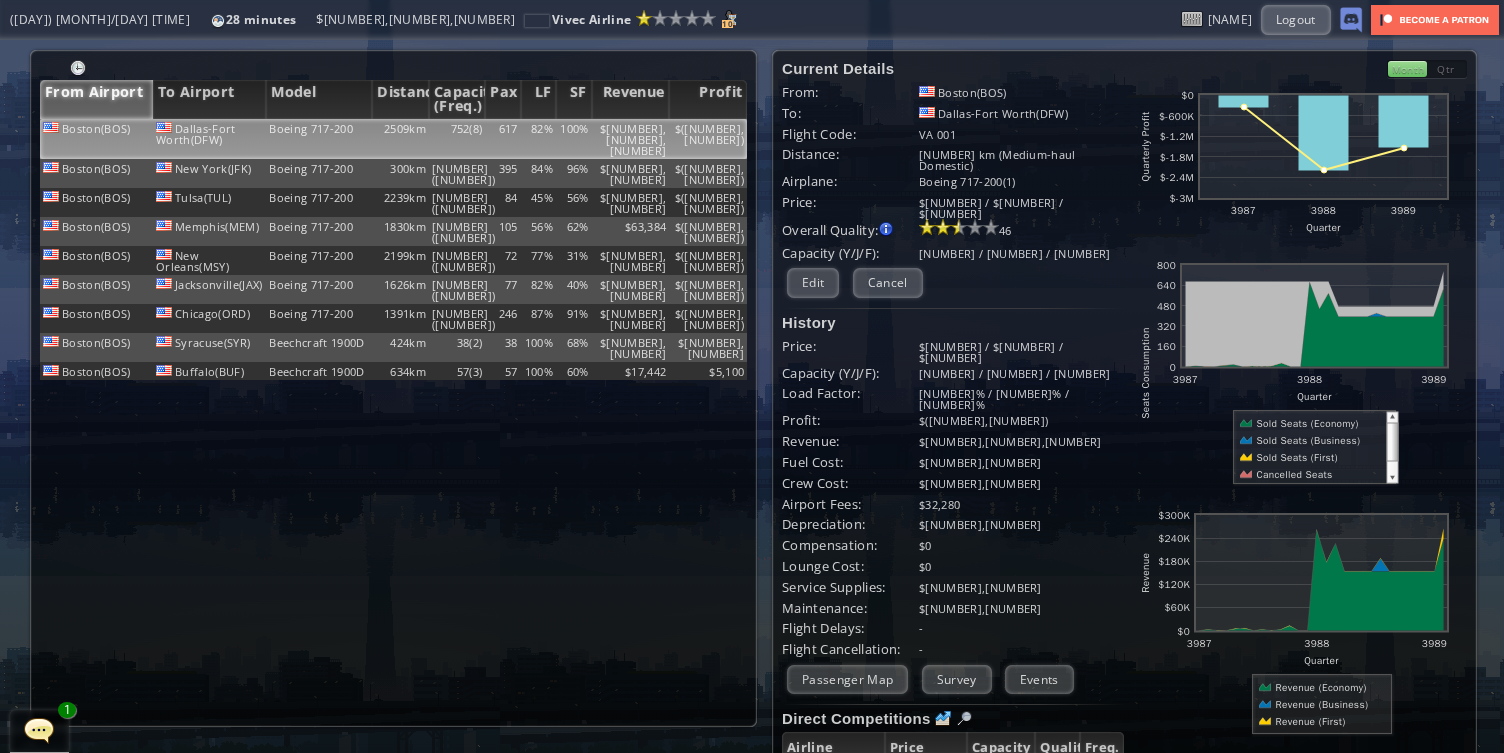 scroll, scrollTop: 0, scrollLeft: 0, axis: both 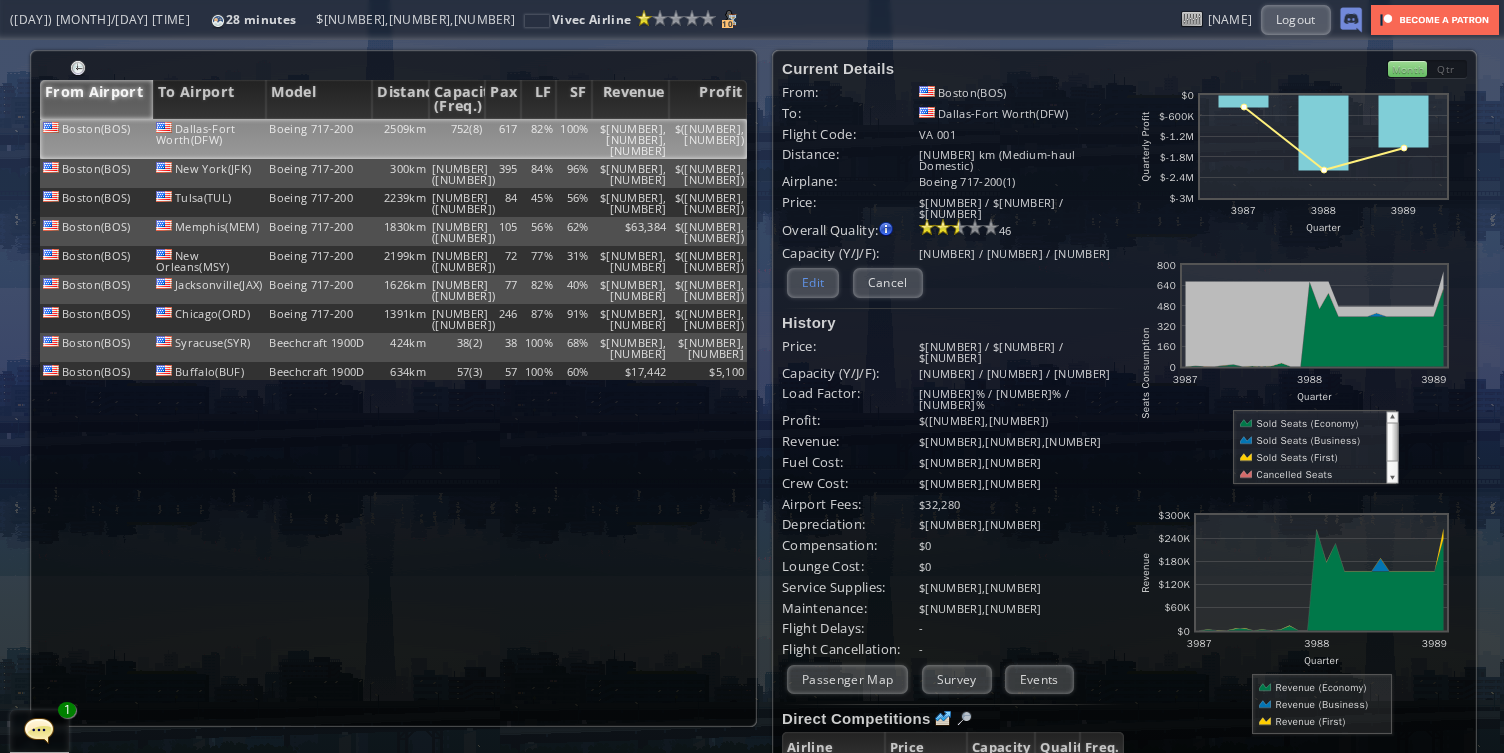 click on "Edit" at bounding box center (813, 282) 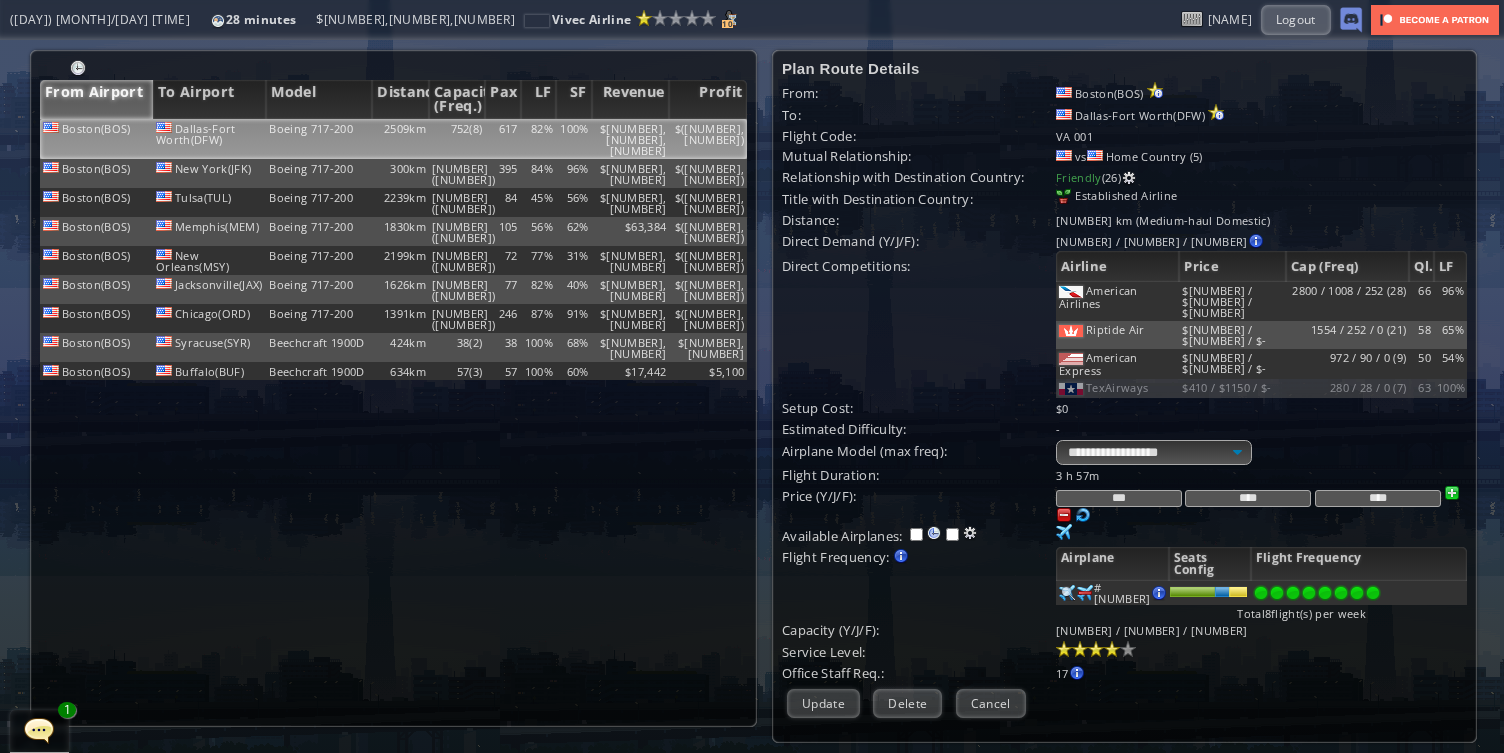 click on "****" at bounding box center (1378, 498) 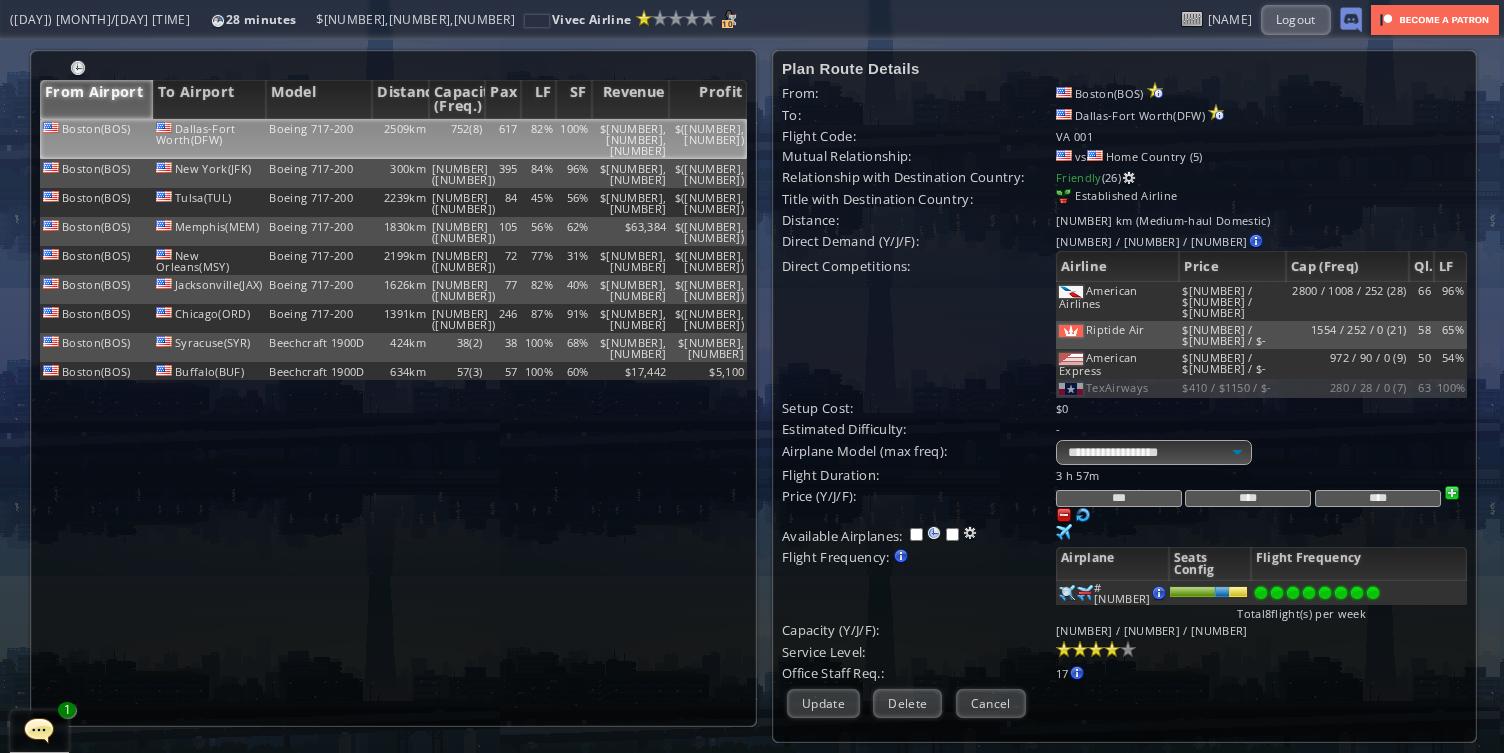type on "****" 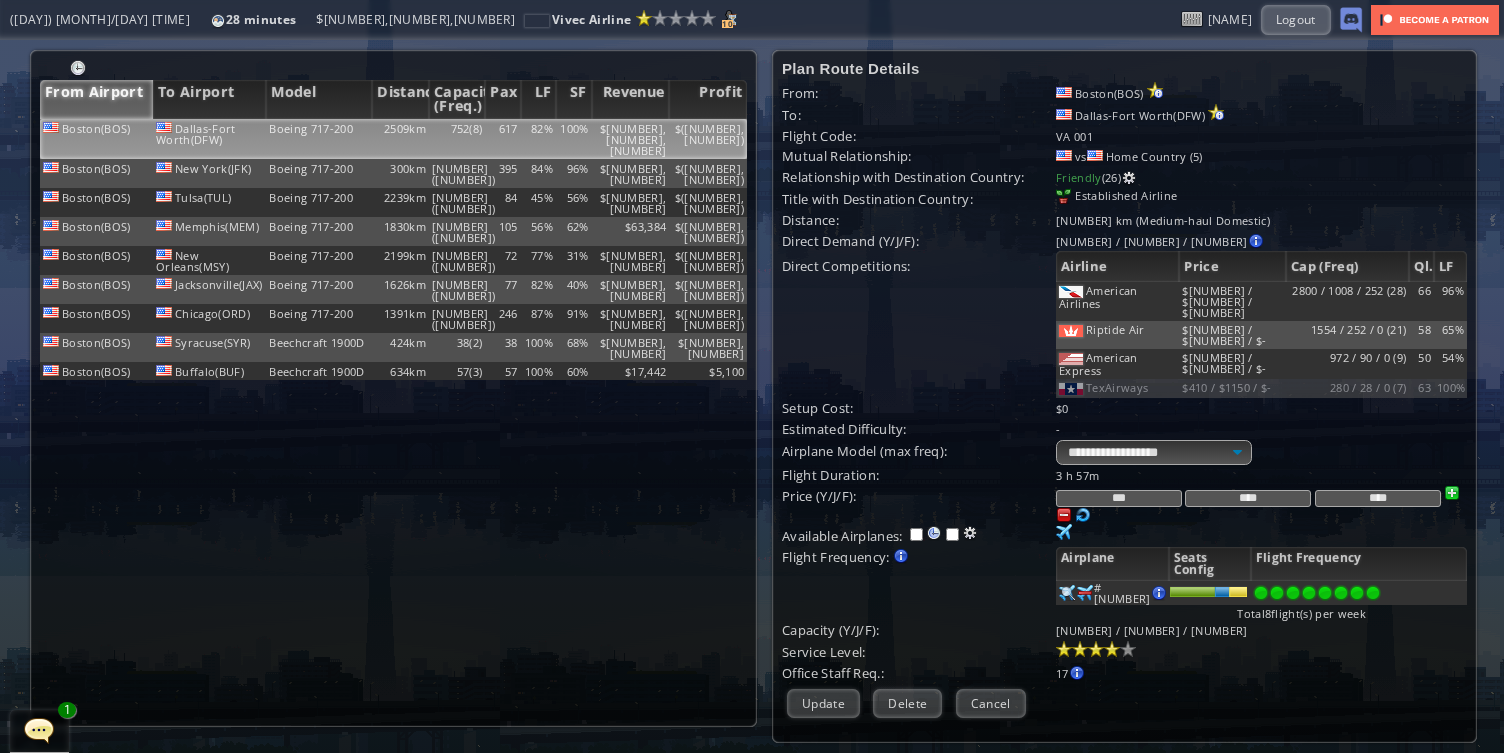 click on "***" at bounding box center [1119, 498] 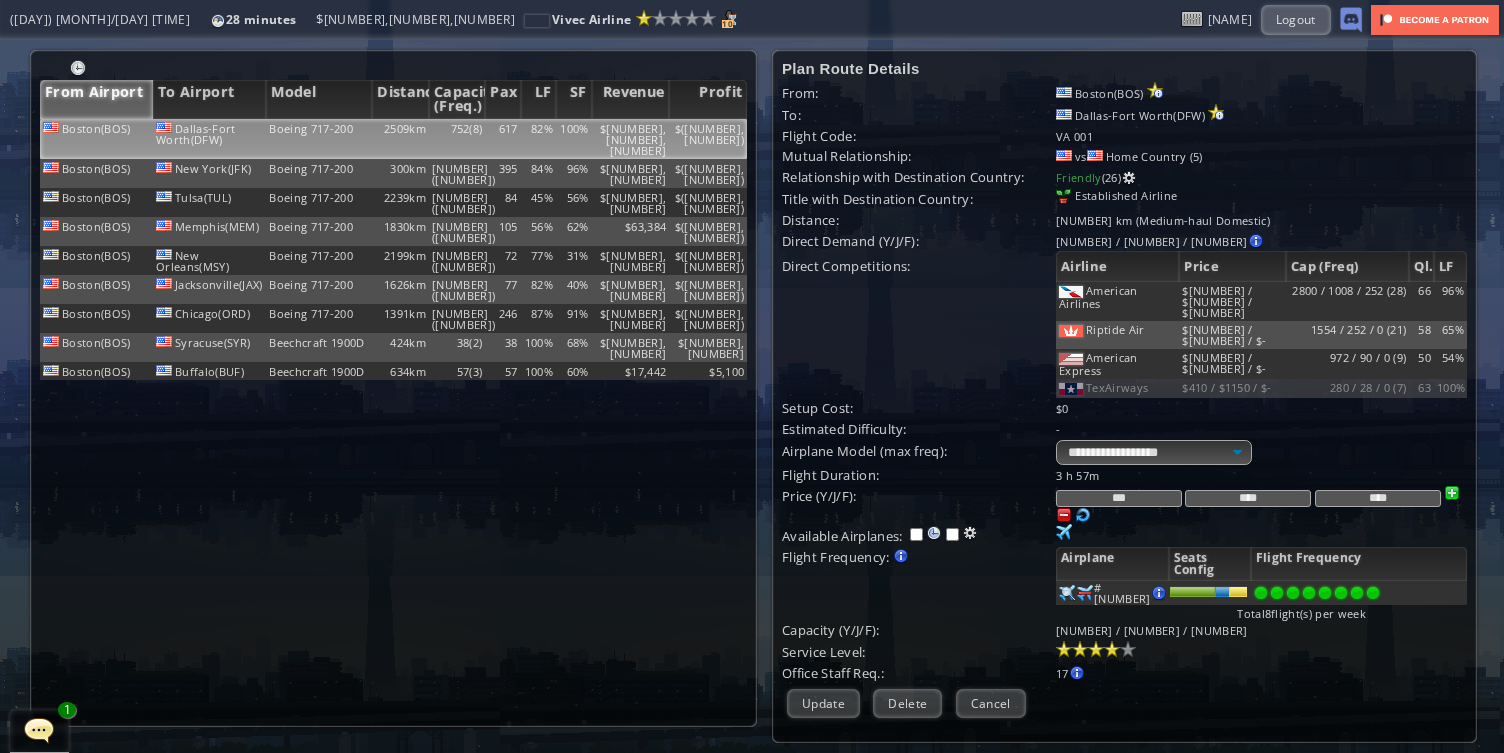 click on "***" at bounding box center [1119, 498] 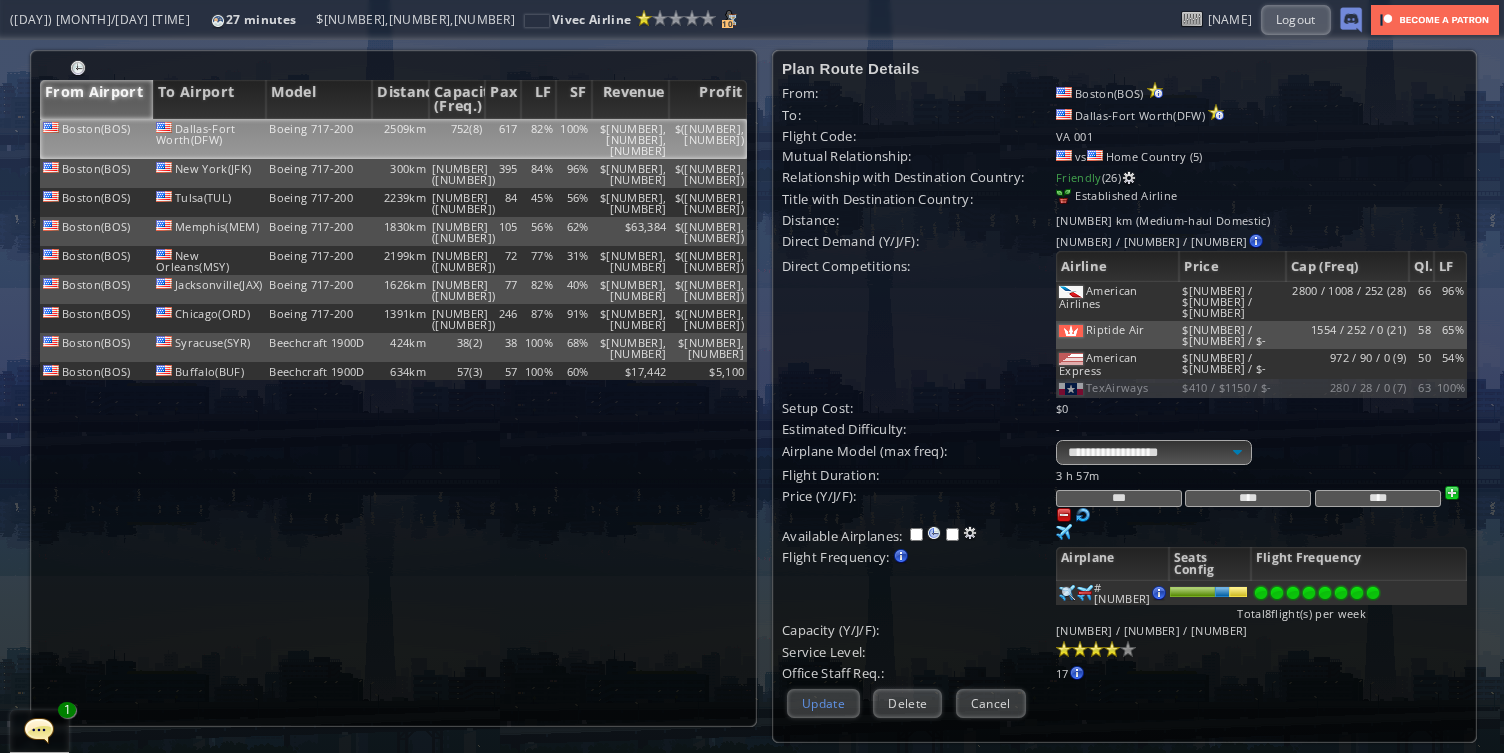 type on "***" 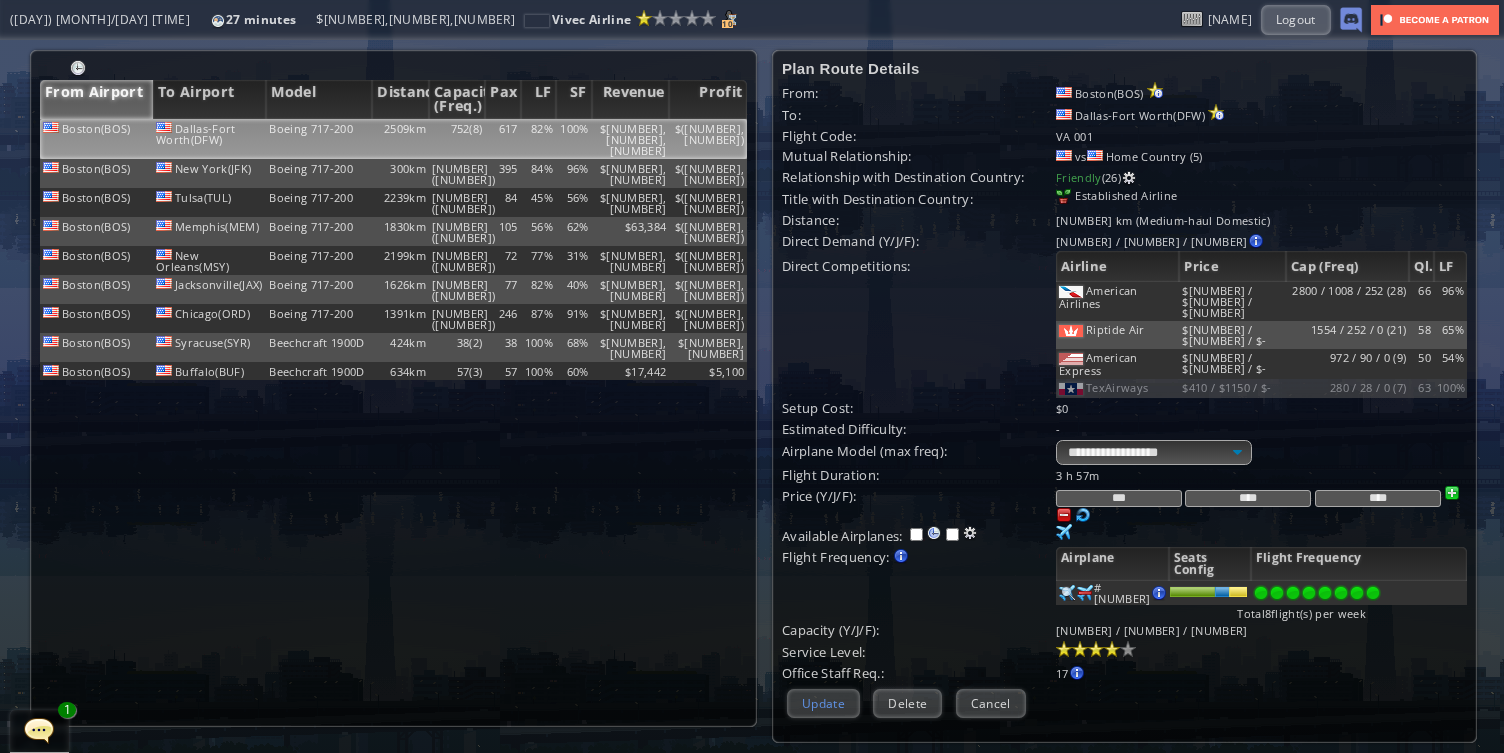 click on "Update" at bounding box center [823, 703] 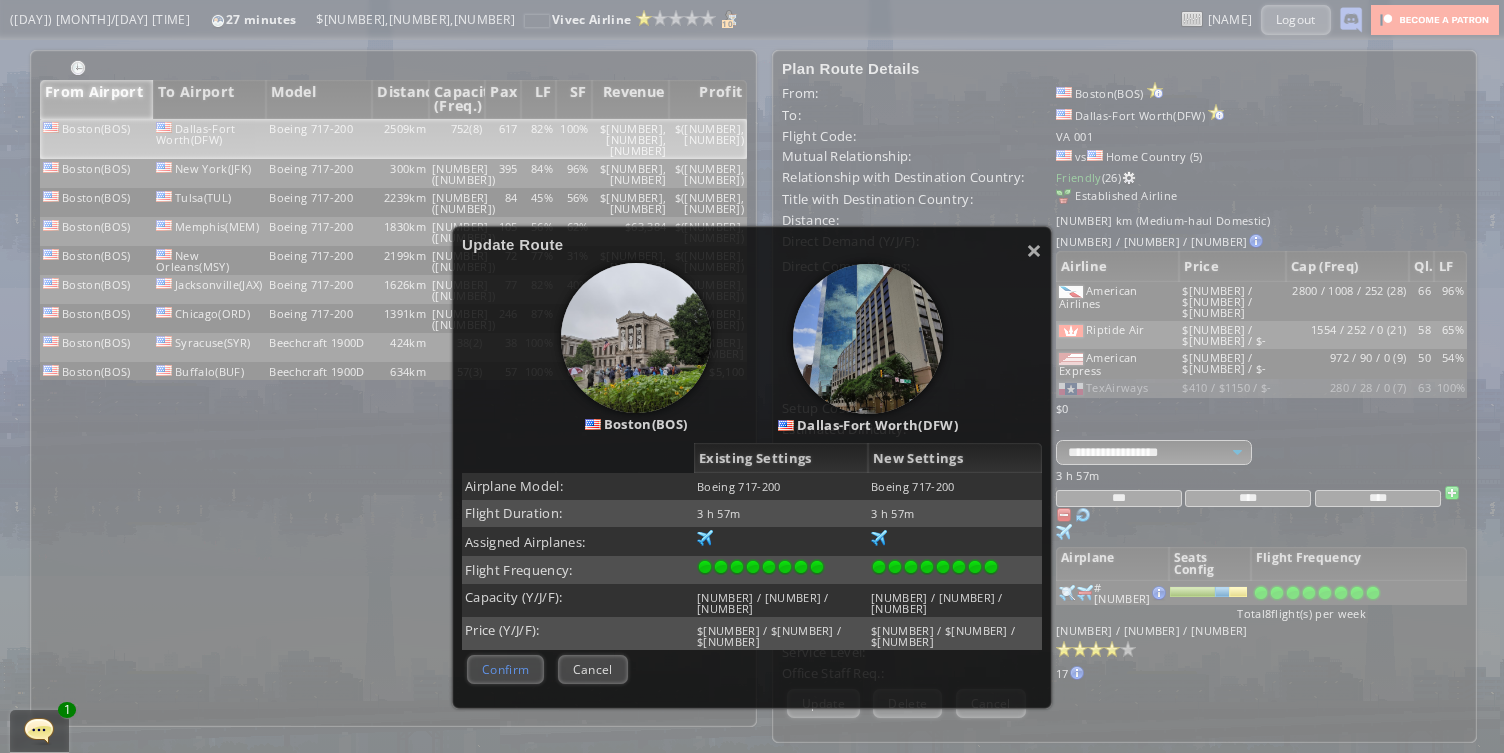 click on "Confirm" at bounding box center [505, 669] 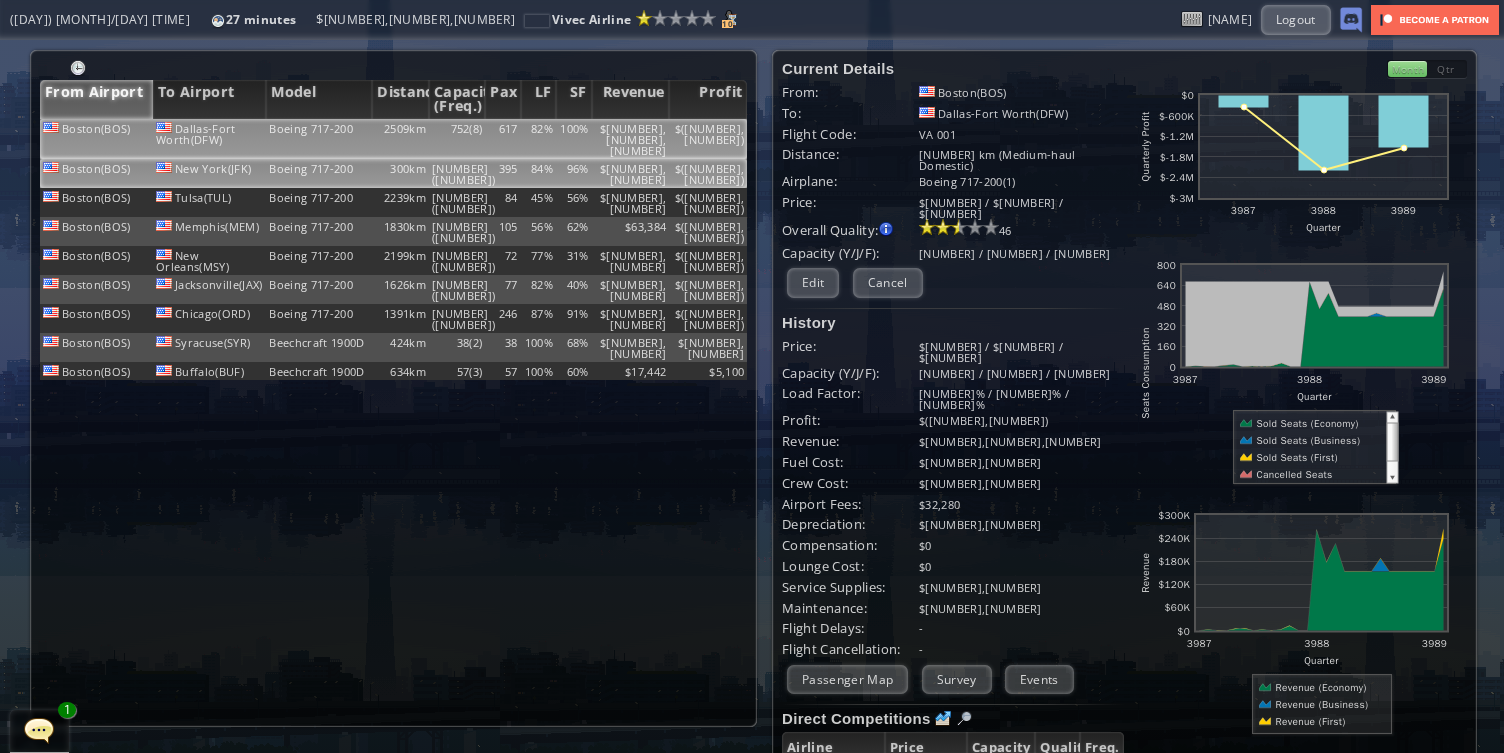 click on "[NUMBER]([NUMBER])" at bounding box center (457, 139) 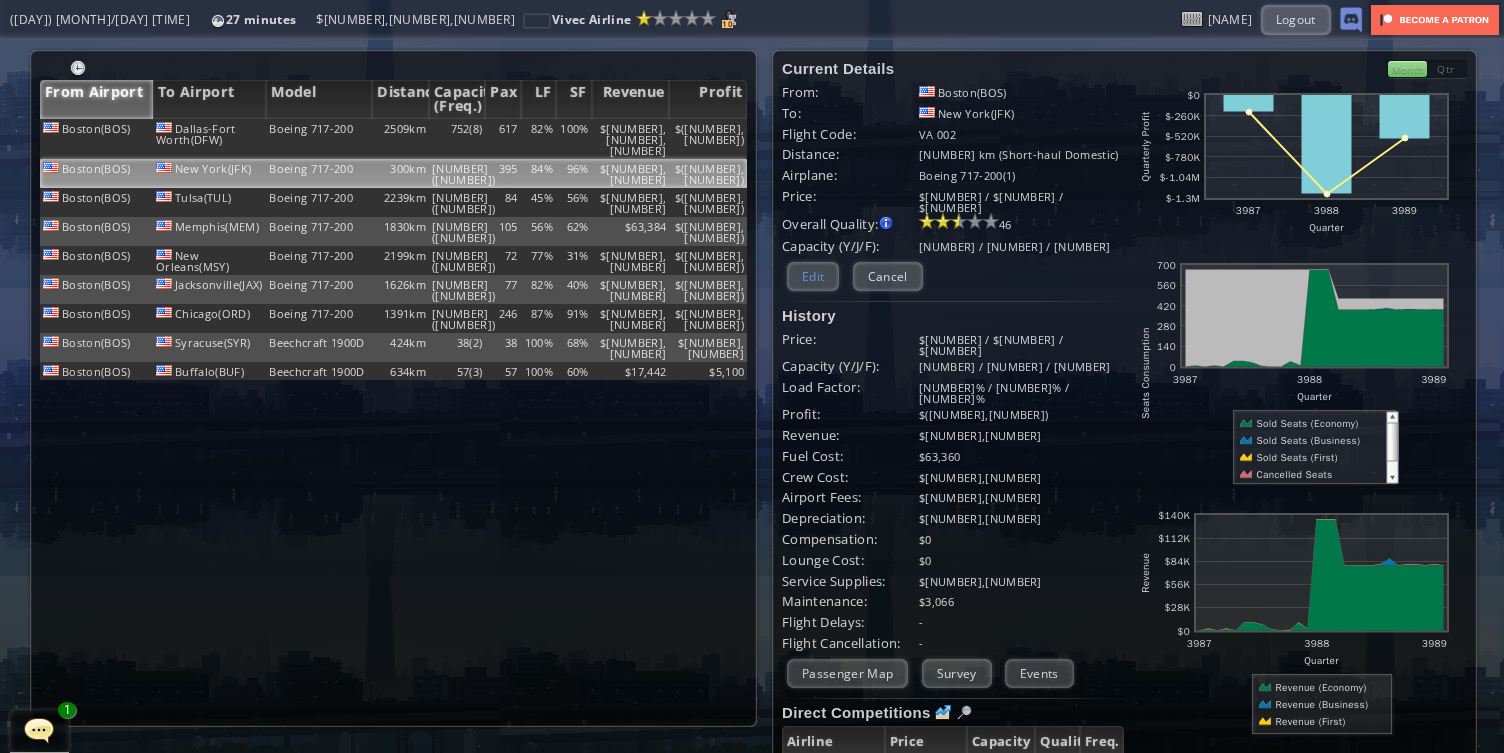 click on "Edit" at bounding box center [813, 276] 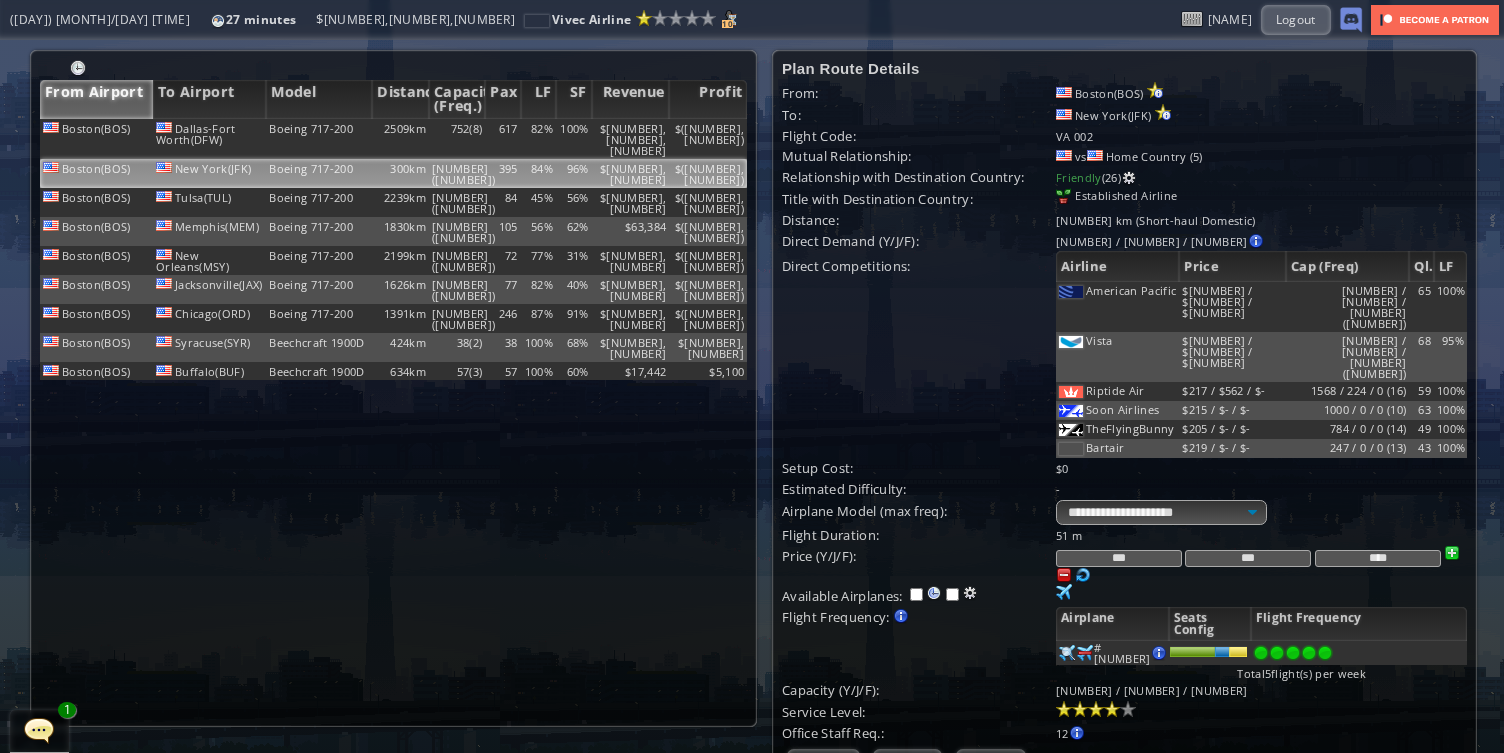 click on "****" at bounding box center [1378, 558] 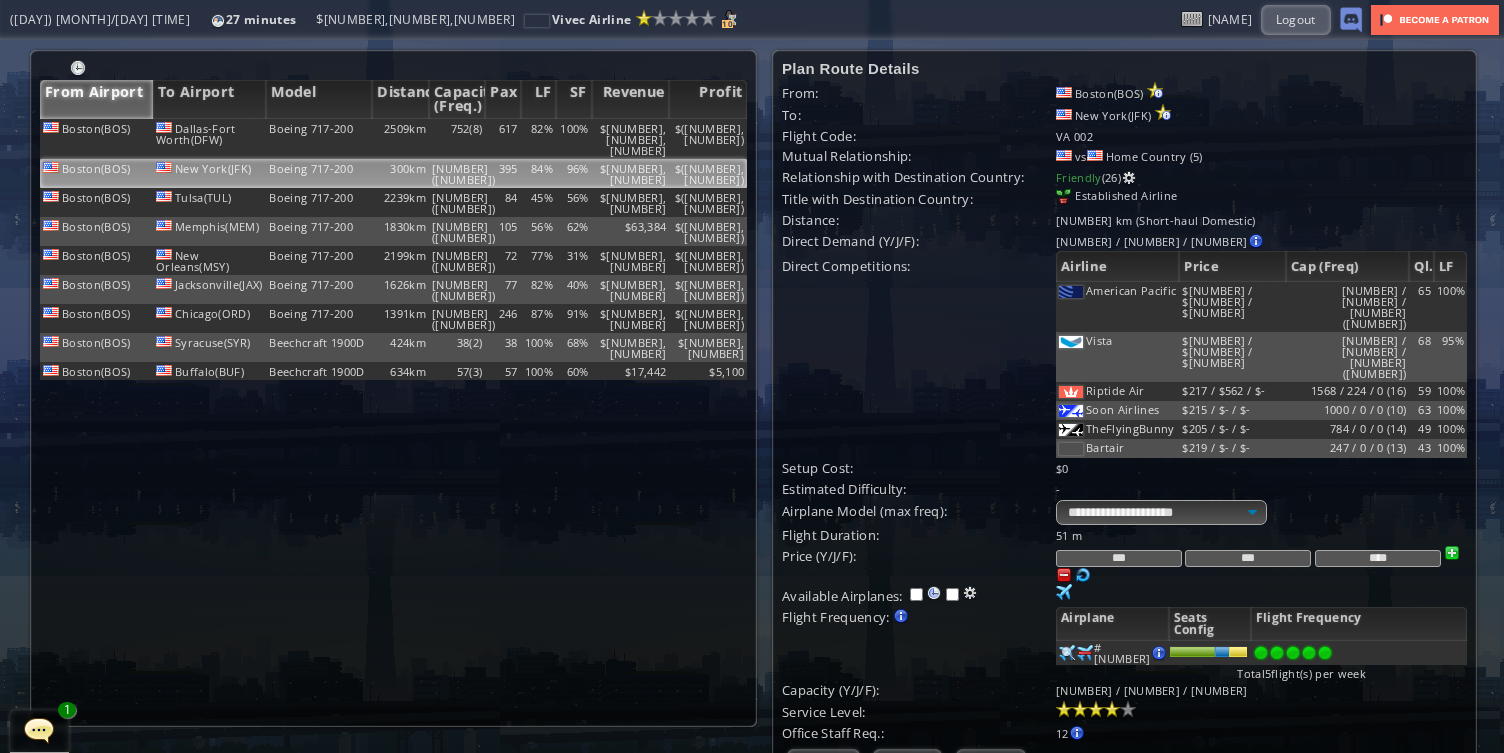 click on "****" at bounding box center (1378, 558) 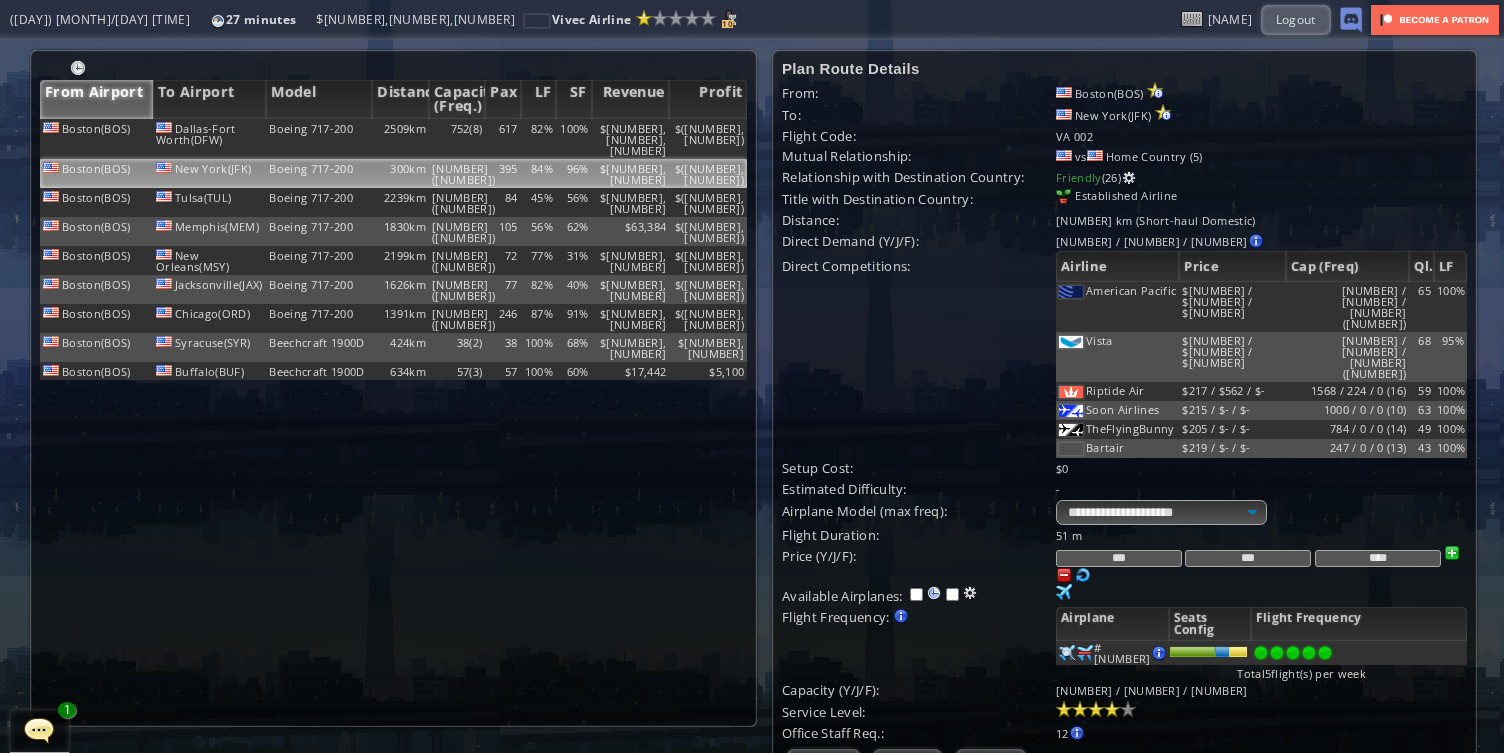 type on "****" 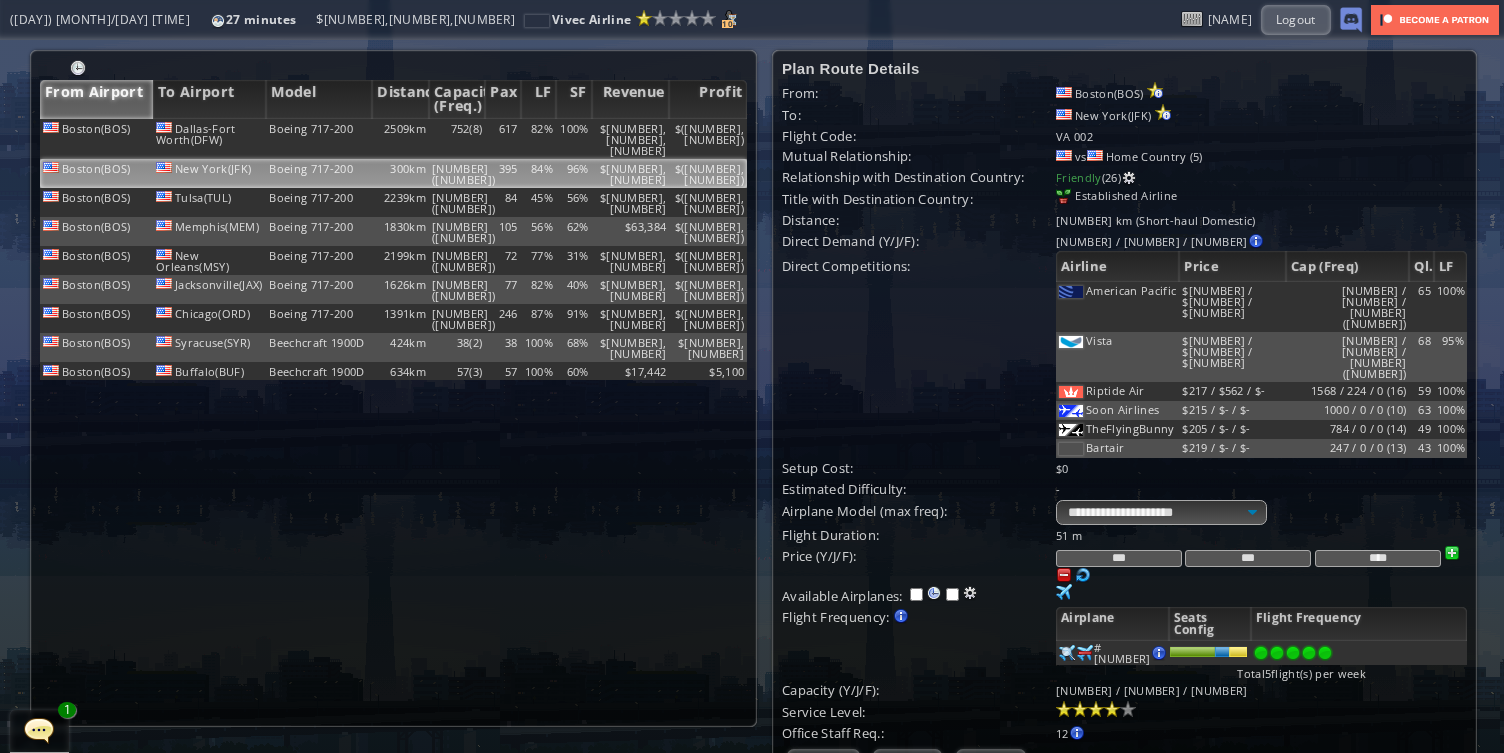 click on "***" at bounding box center [1248, 558] 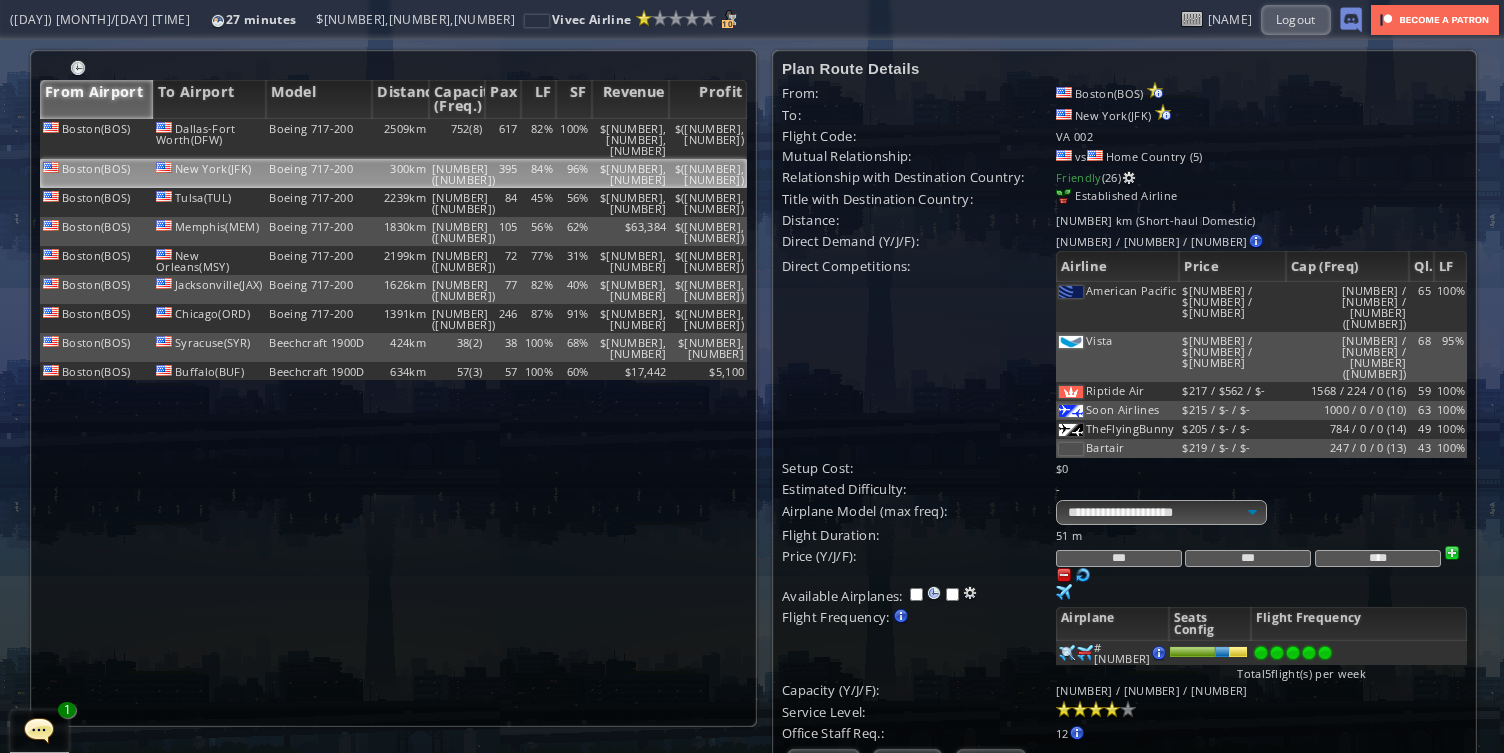 click on "***" at bounding box center [1248, 558] 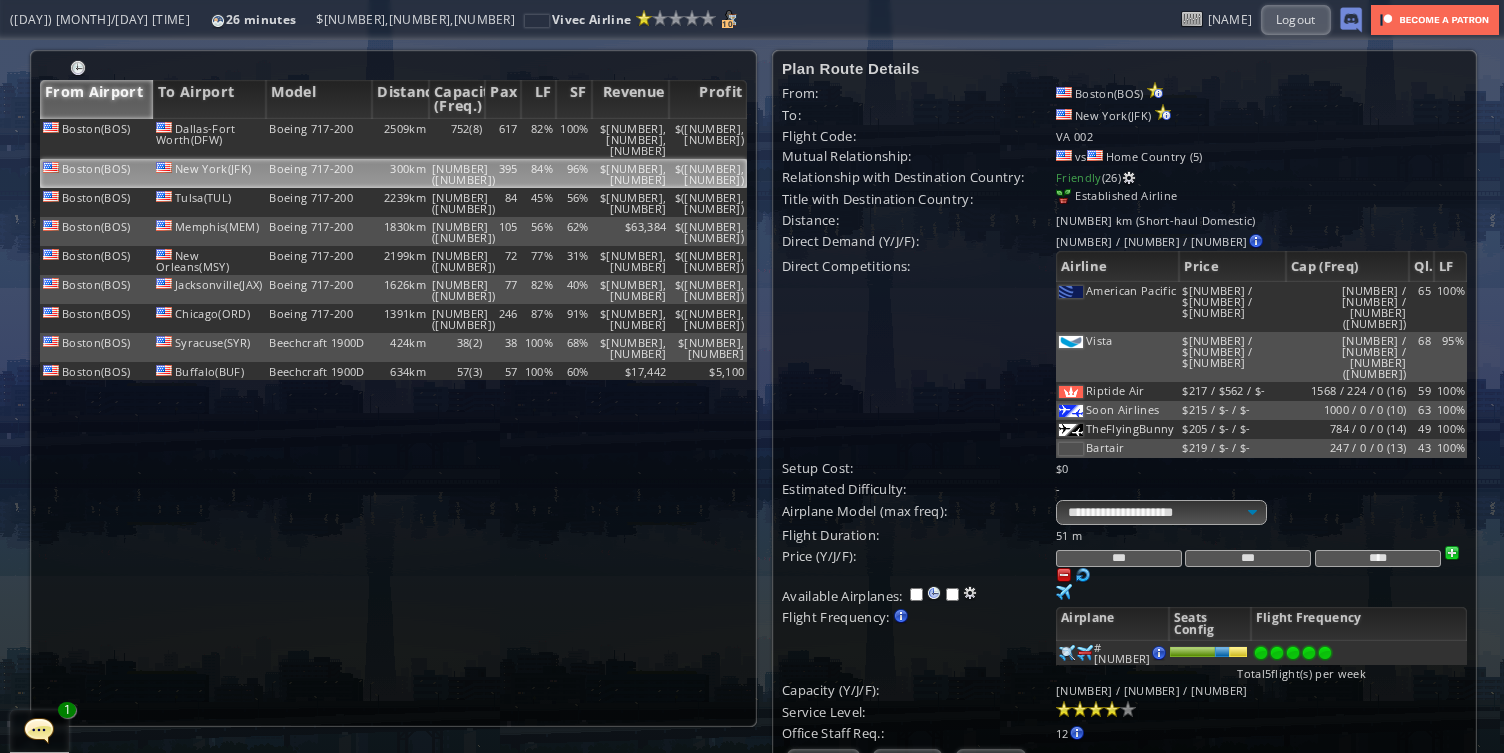 click on "***" at bounding box center (1248, 558) 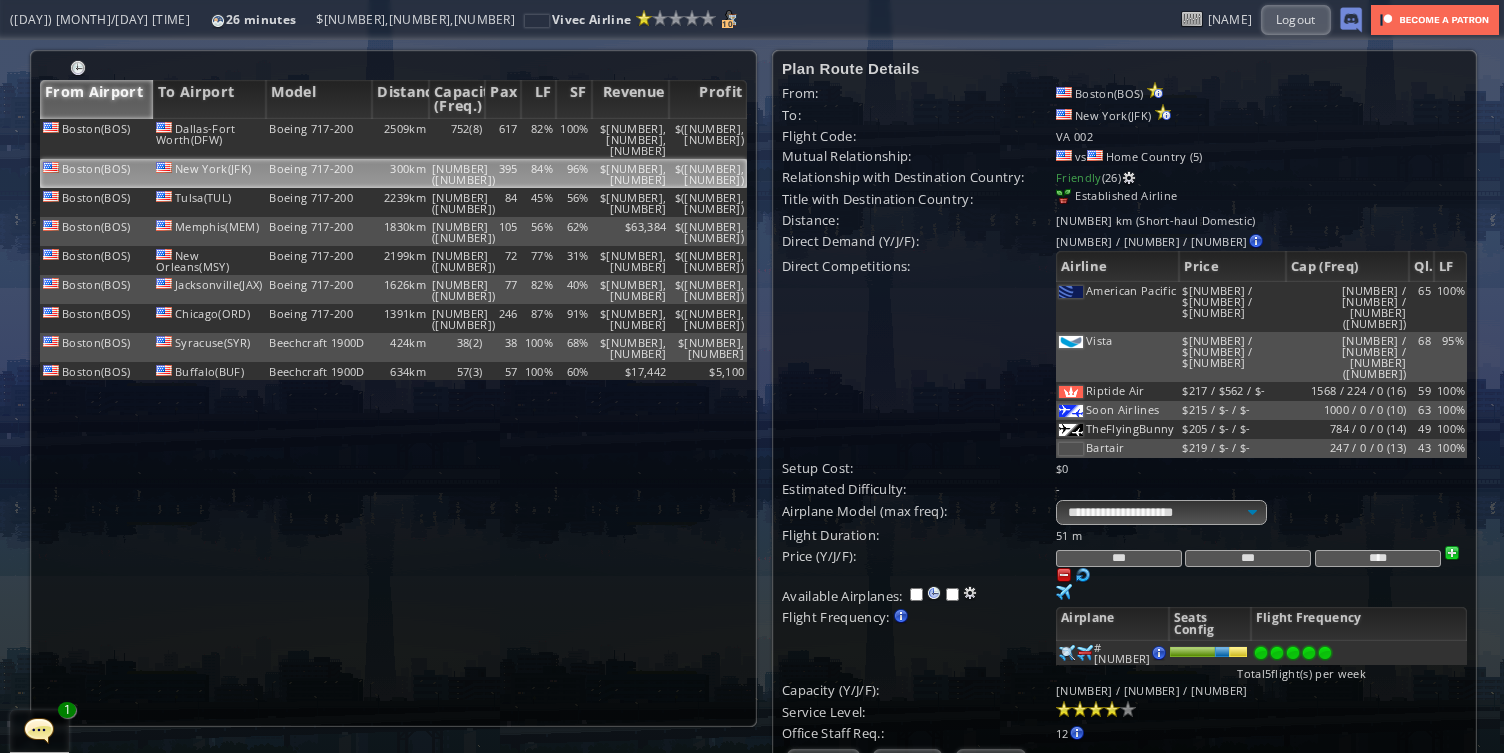 click on "***" at bounding box center [1248, 558] 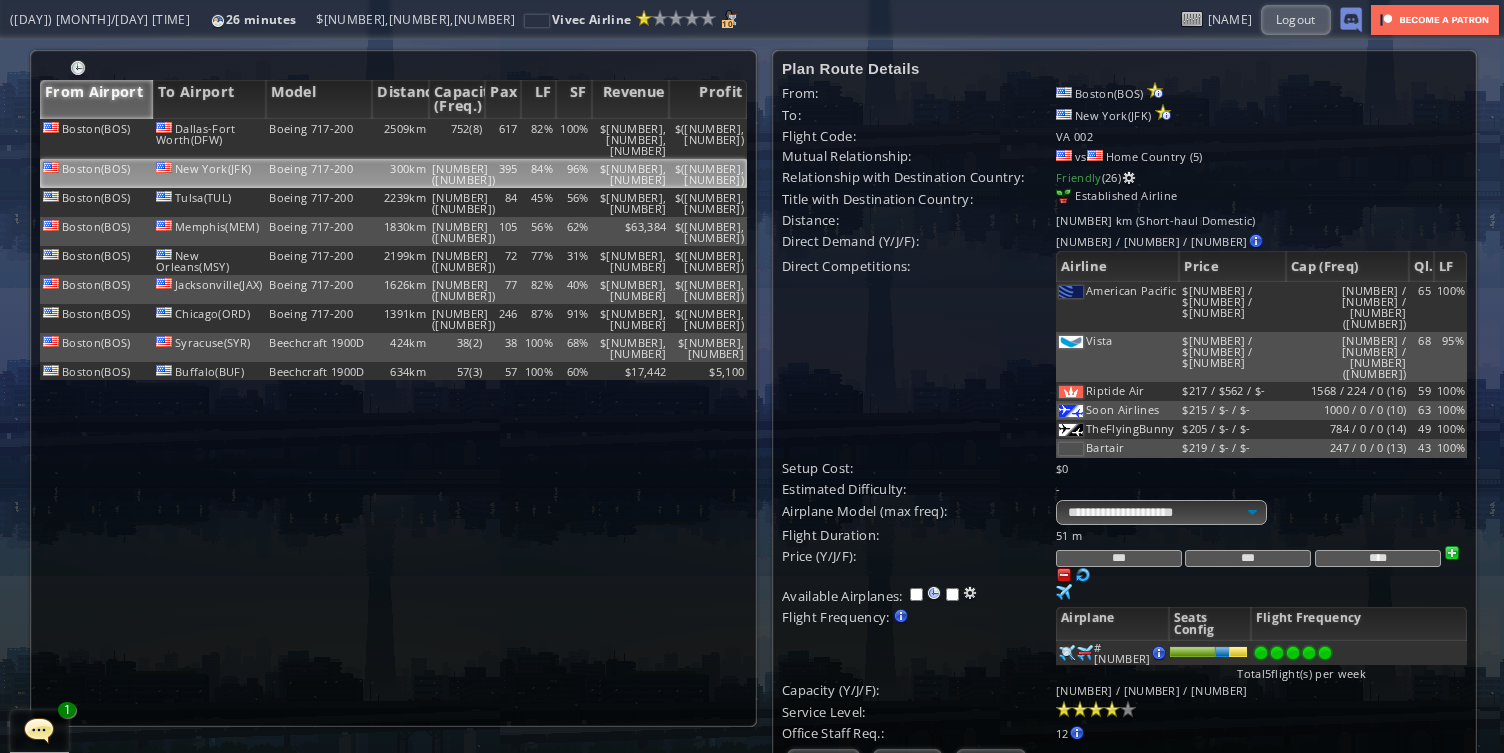 type on "***" 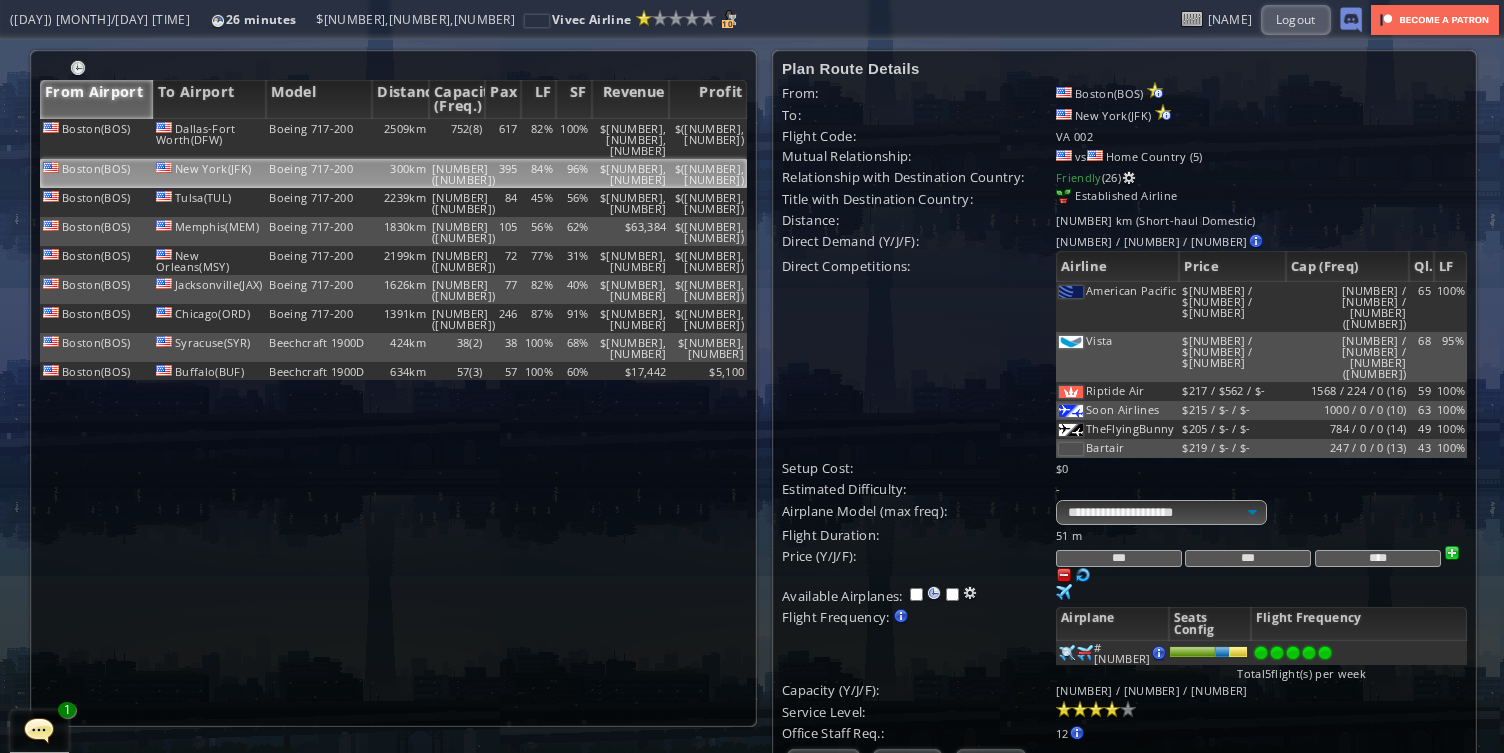 click on "Update" at bounding box center [823, 763] 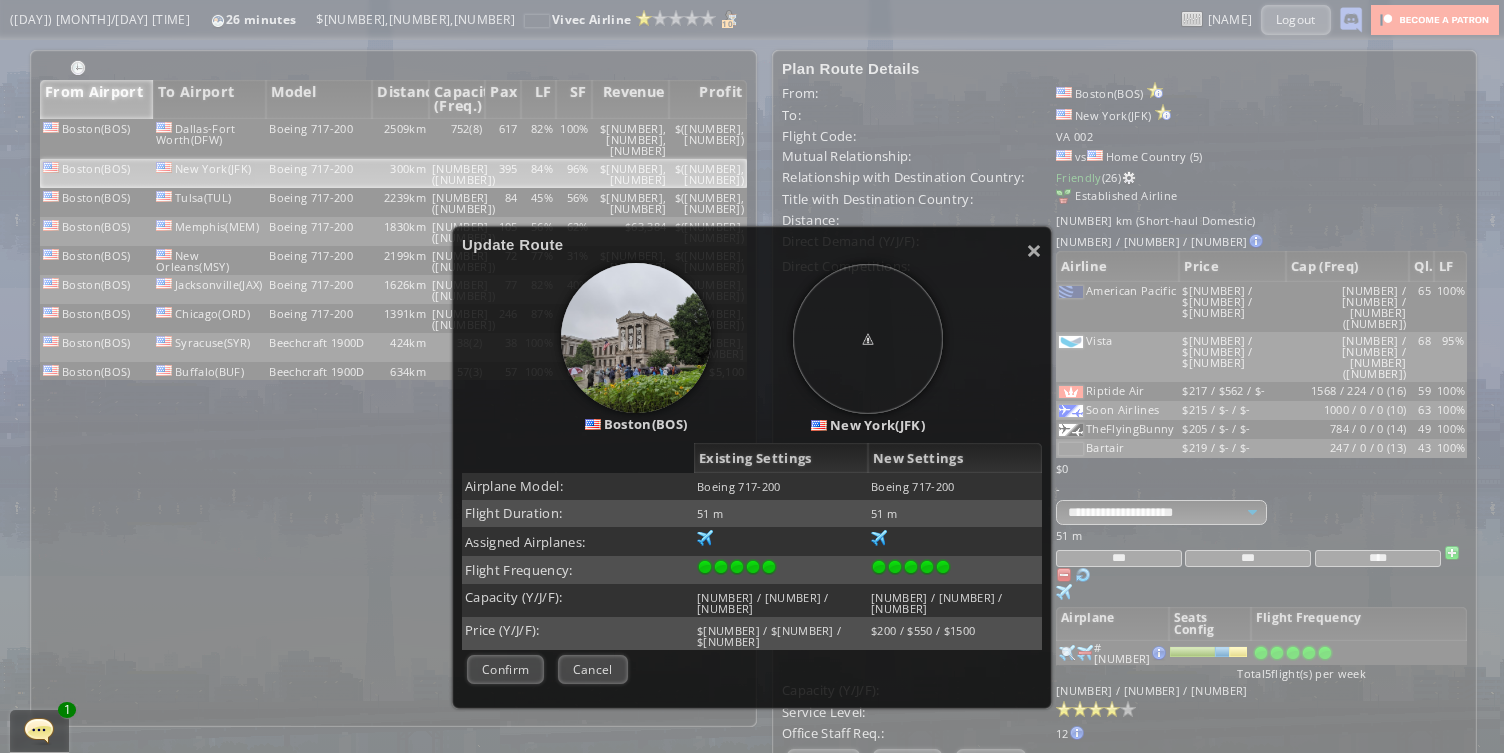 click on "Confirm" at bounding box center [505, 669] 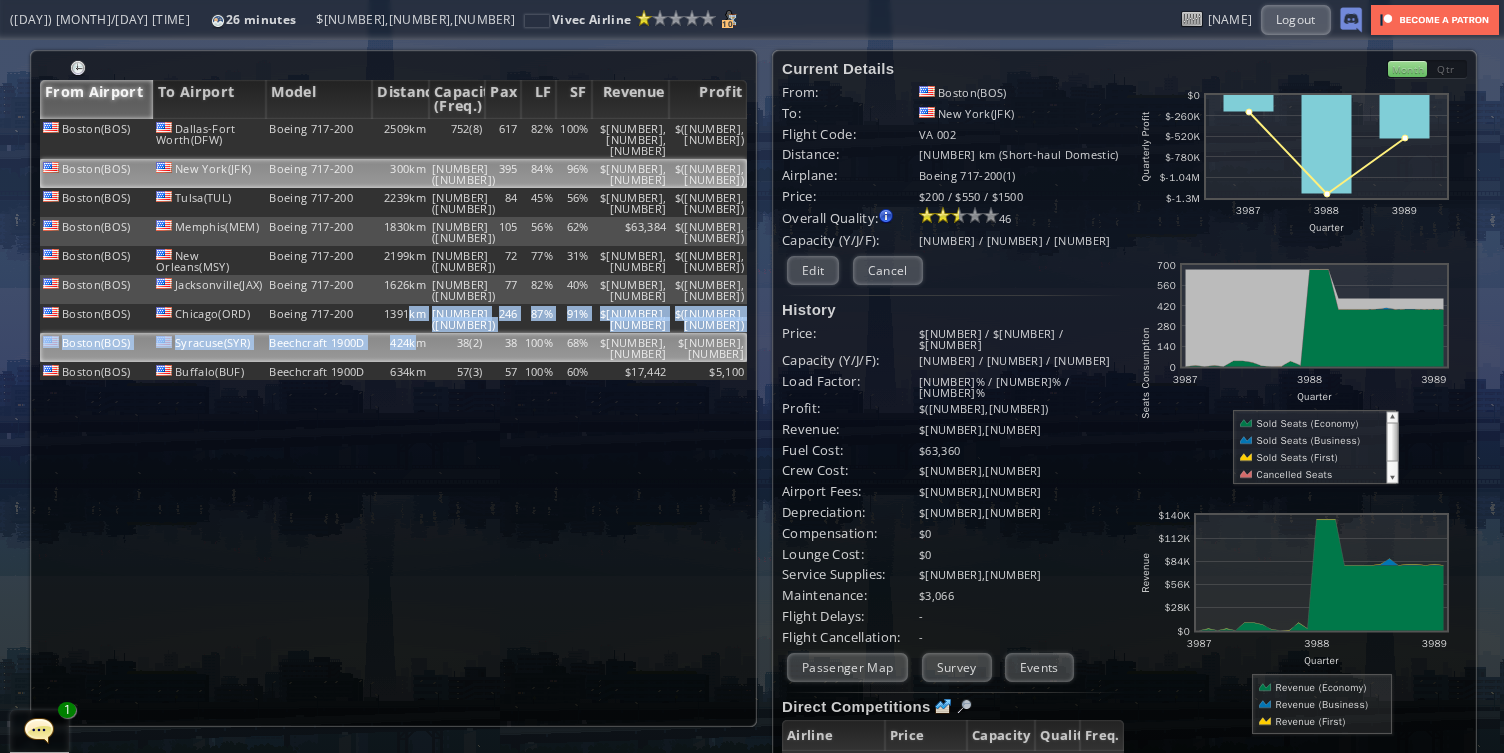 drag, startPoint x: 405, startPoint y: 272, endPoint x: 409, endPoint y: 287, distance: 15.524175 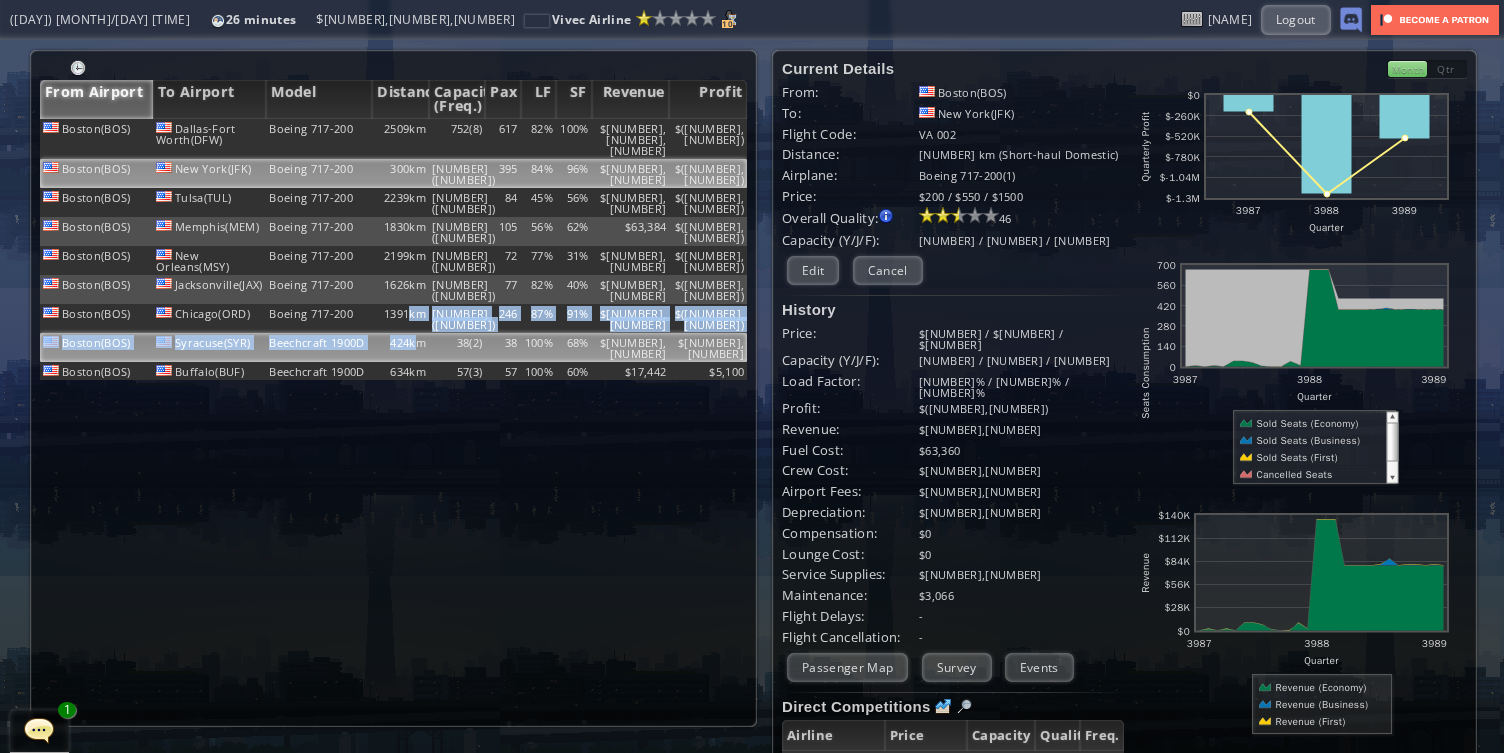 click on "[CITY]([CODE]) [CITY]([CODE]) [PLANE_MODEL] [DISTANCE] km [PASSENGERS]([NUMBER]) [PASSENGERS] [PERCENT]% [PERCENT]% $[NUMBER],[NUMBER],[NUMBER] $([NUMBER],[NUMBER]) [CITY]([CODE]) [CITY]([CODE]) [PLANE_MODEL] [DISTANCE]km [PASSENGERS] [PASSENGERS] [PERCENT]% [PERCENT]% $[NUMBER] $([NUMBER],[NUMBER]) [CITY]([CODE]) [CITY]([CODE]) [PLANE_MODEL] [DISTANCE]km [PASSENGERS]([NUMBER]) [PASSENGERS] [PERCENT]% [PERCENT]% $[NUMBER] $([NUMBER],[NUMBER]) [CITY]([CODE]) [CITY]([CODE]) [PLANE_MODEL] [DISTANCE]km [PASSENGERS]([NUMBER]) [PASSENGERS] [PERCENT]% [PERCENT]% $[NUMBER] $([NUMBER],[NUMBER]) [CITY]([CODE]) [CITY]([CODE]) [PLANE_MODEL] [DISTANCE]km [PASSENGERS]([NUMBER]) [PASSENGERS] [PERCENT]% [PERCENT]% $[NUMBER] $([NUMBER],[NUMBER]) [CITY]([CODE]) [CITY]([CODE]) [PLANE_MODEL] [DISTANCE]km [PASSENGERS]([NUMBER]) [PASSENGERS] [PERCENT]% [PERCENT]% $[NUMBER] $[NUMBER] [CITY]([CODE]) [CITY]([CODE]) [PLANE_MODEL] [DISTANCE]km [PASSENGERS]([NUMBER]) [PASSENGERS] [PERCENT]% [PERCENT]% $[NUMBER] $[NUMBER]" at bounding box center (393, 249) 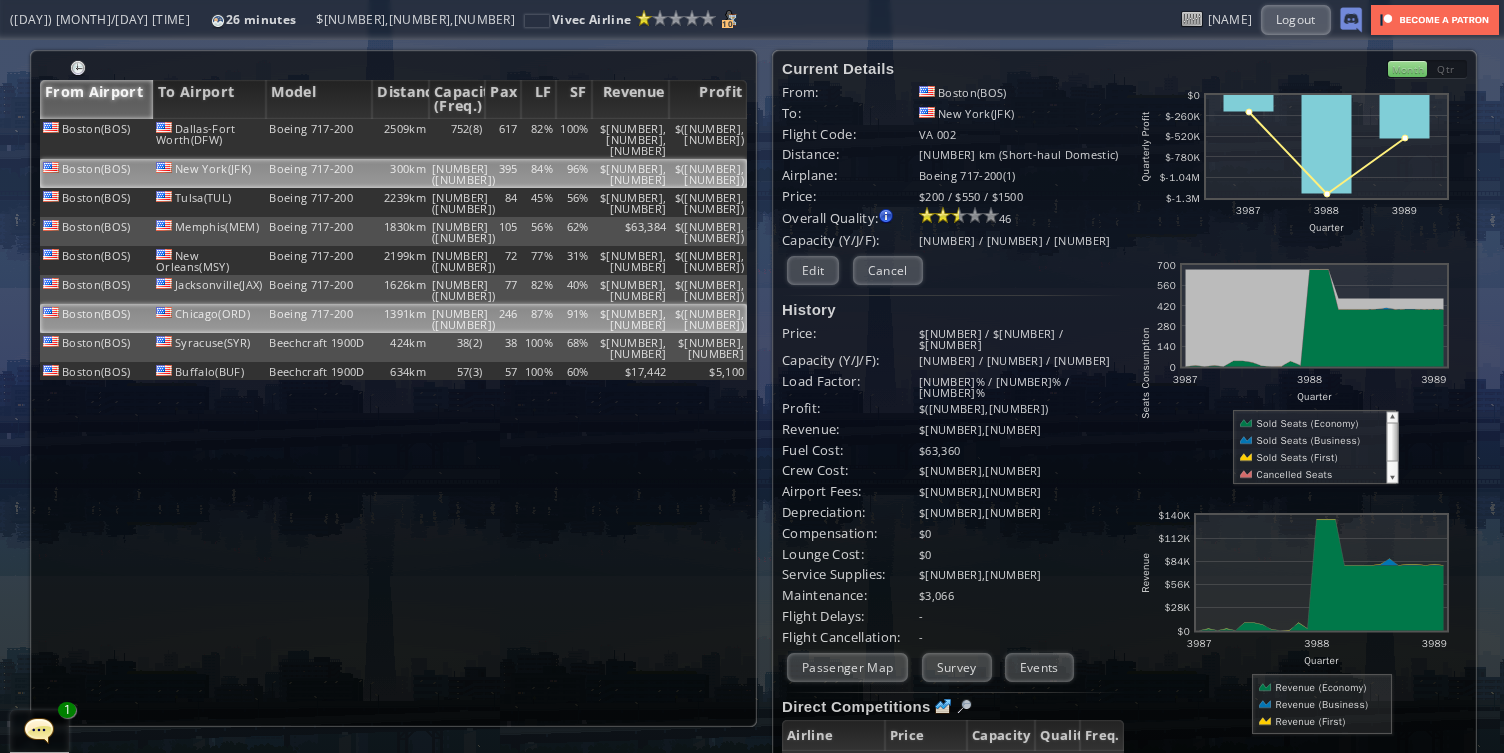 click on "1391km" at bounding box center [400, 139] 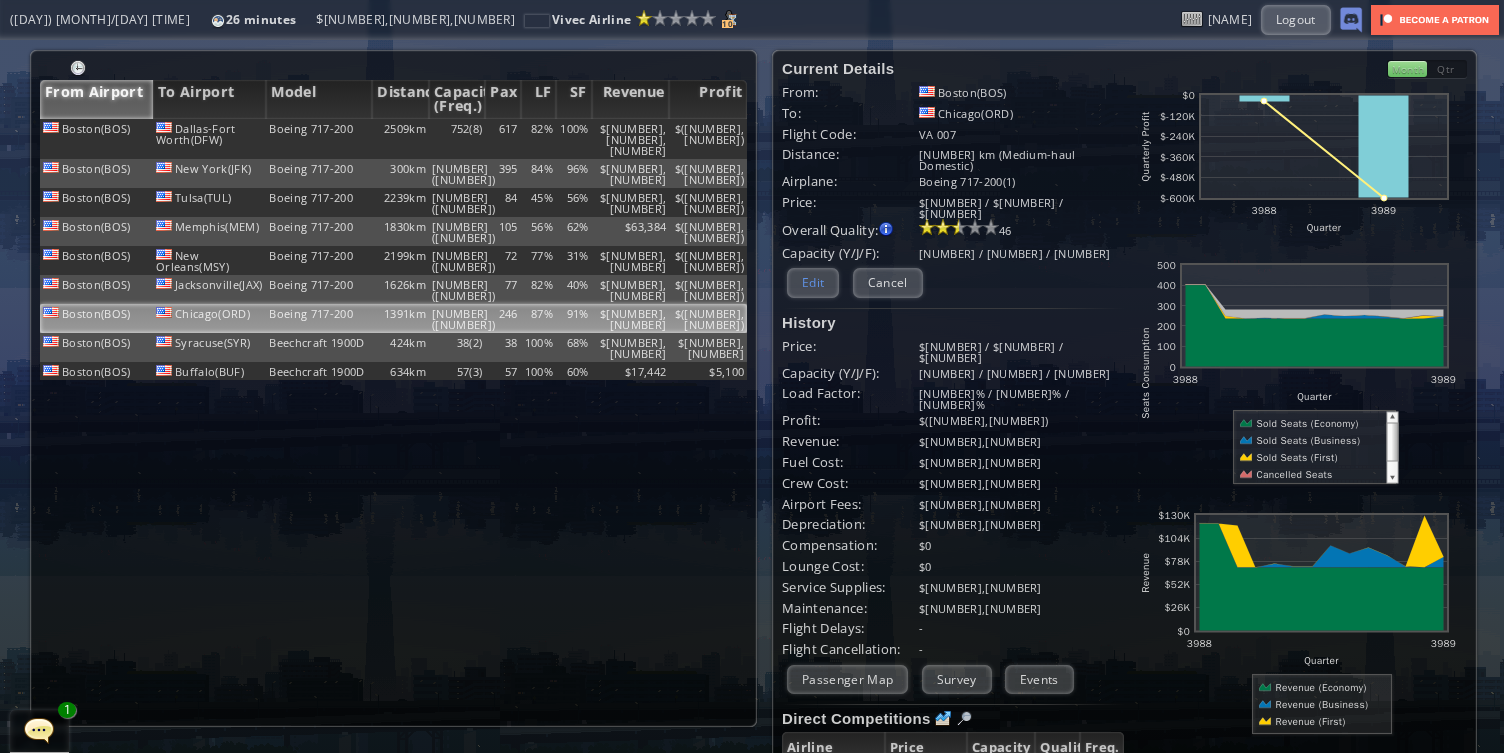 click on "Edit" at bounding box center [813, 282] 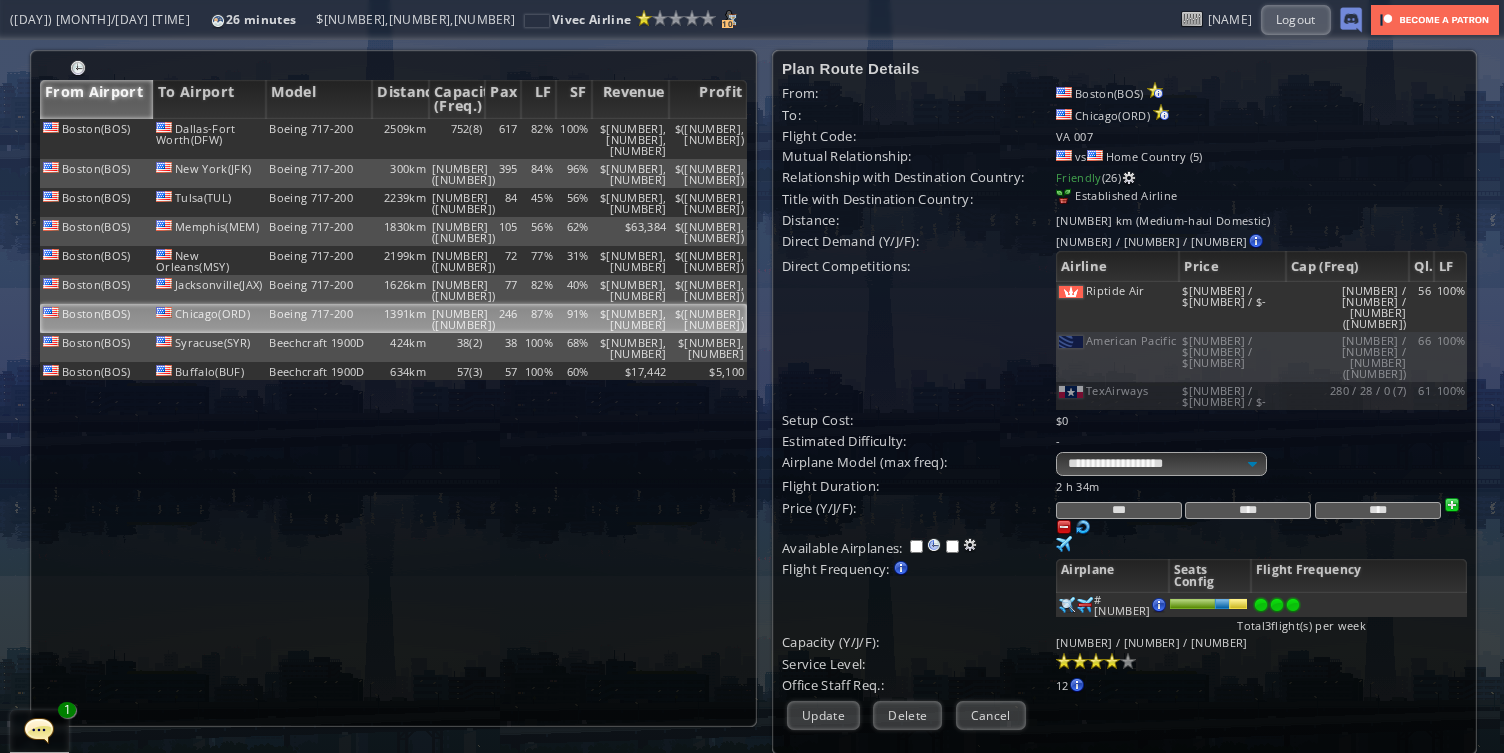 click on "***" at bounding box center (1119, 510) 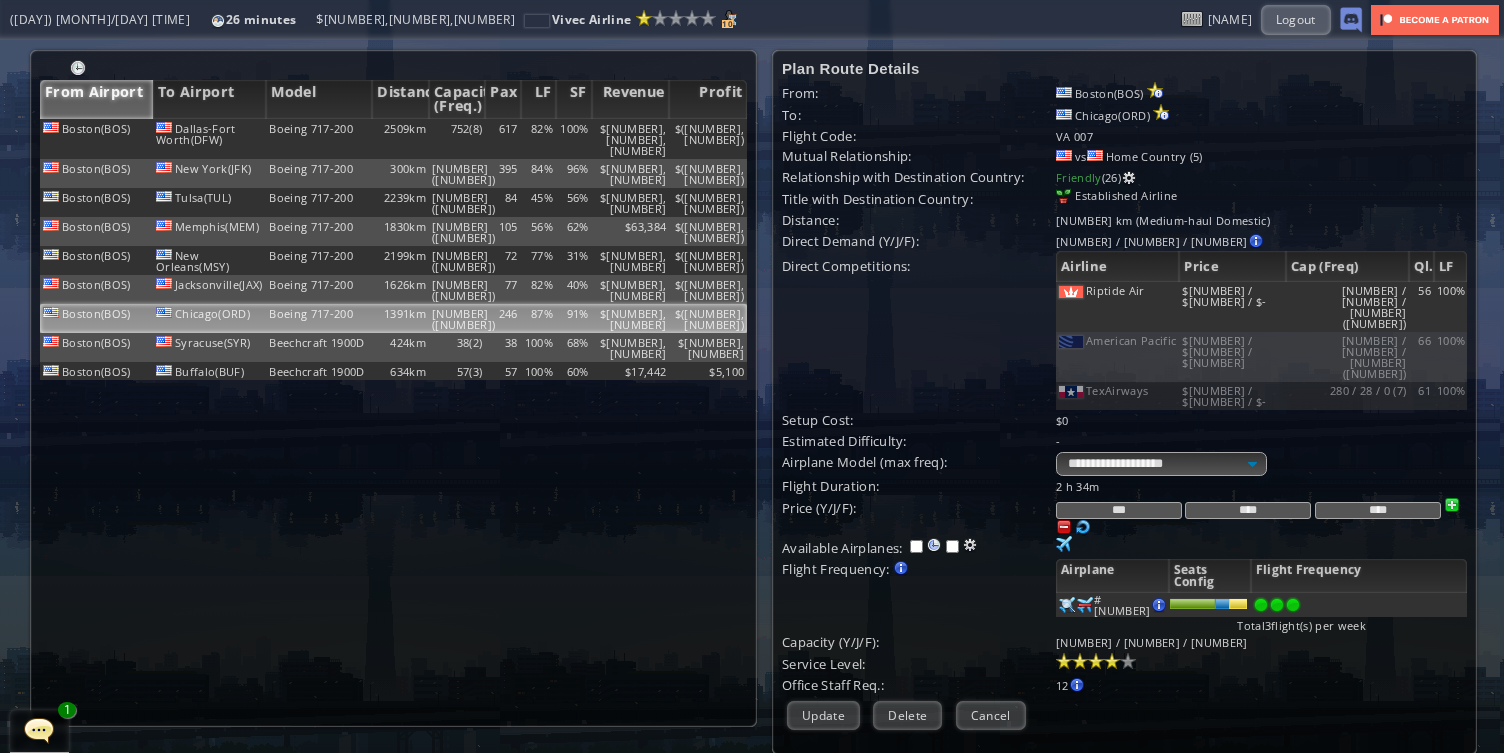 click on "***" at bounding box center [1119, 510] 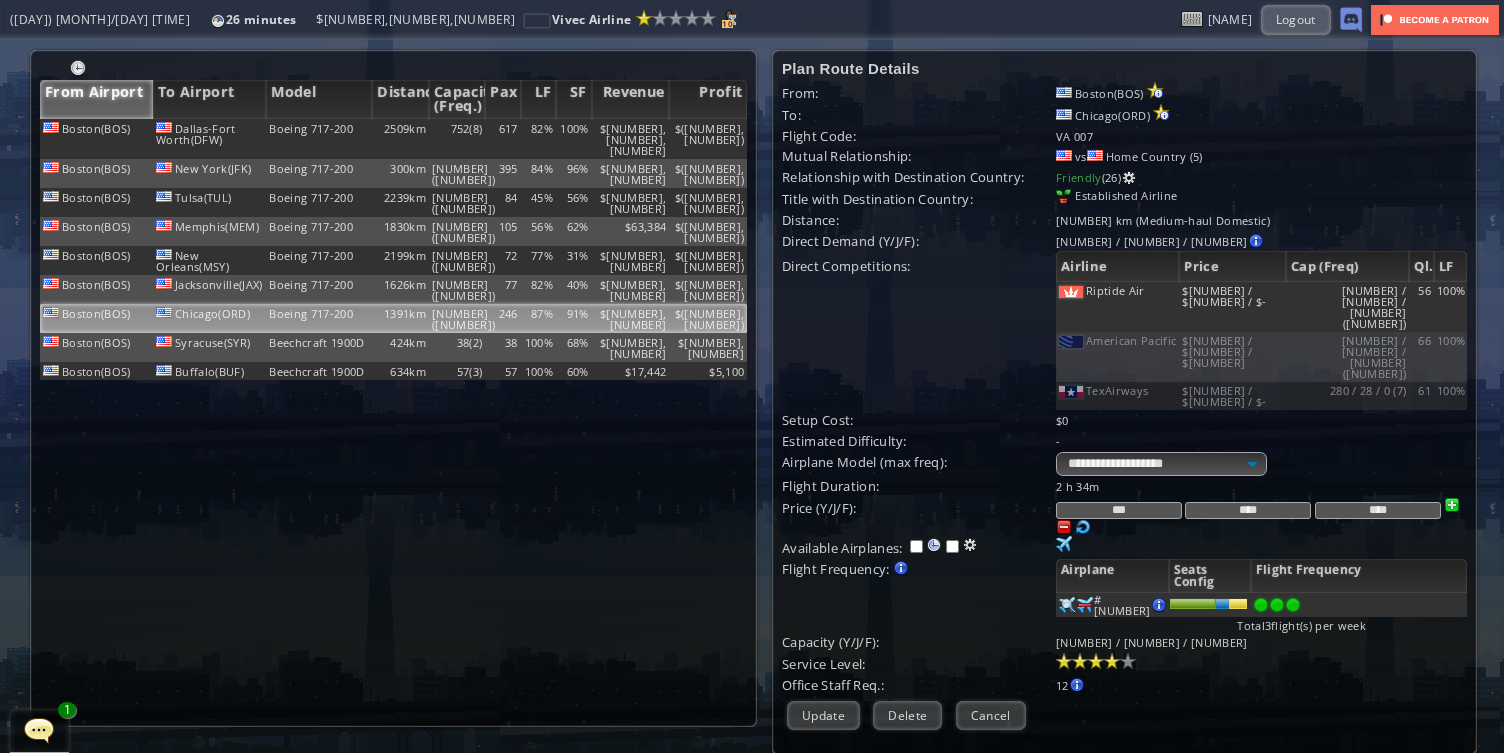 type on "***" 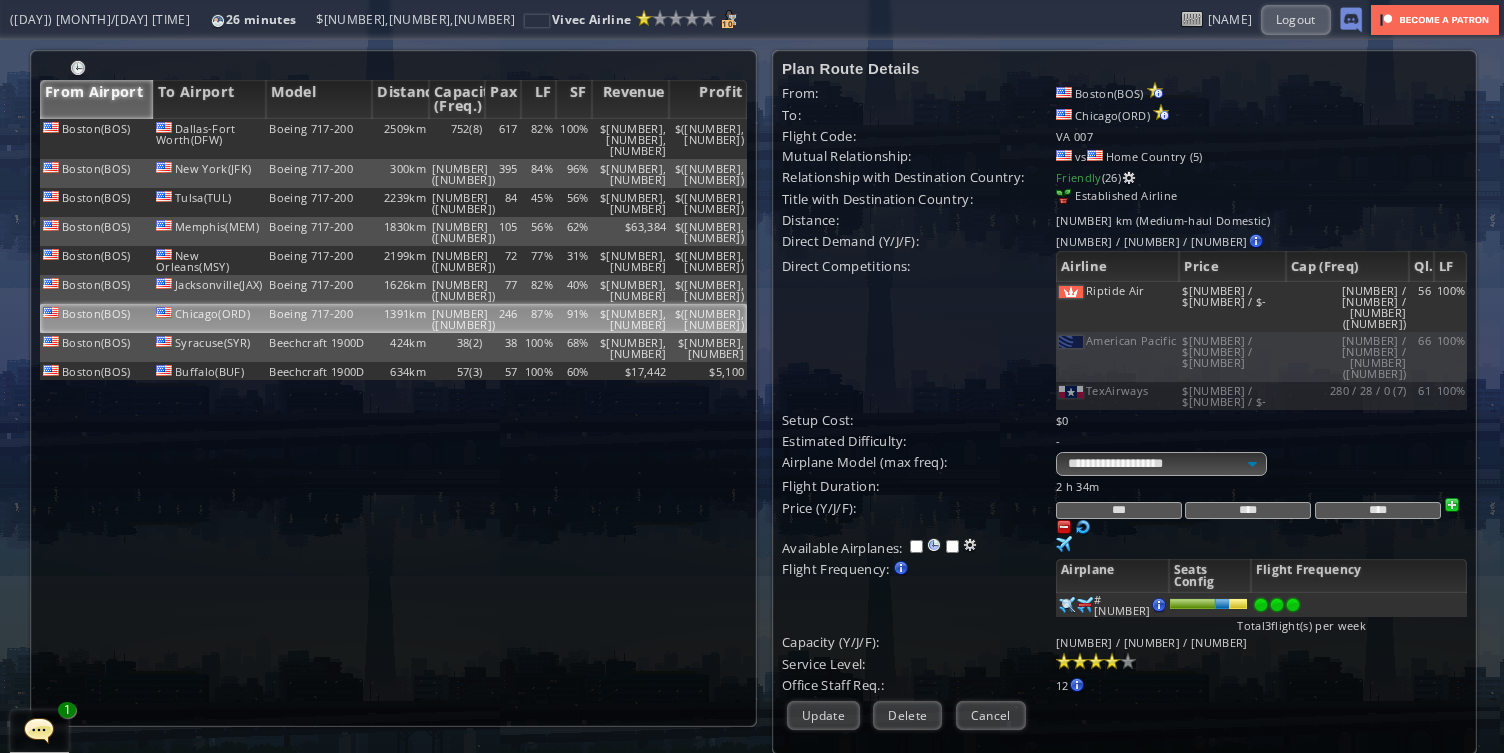 click on "***
****
****" at bounding box center [1261, 486] 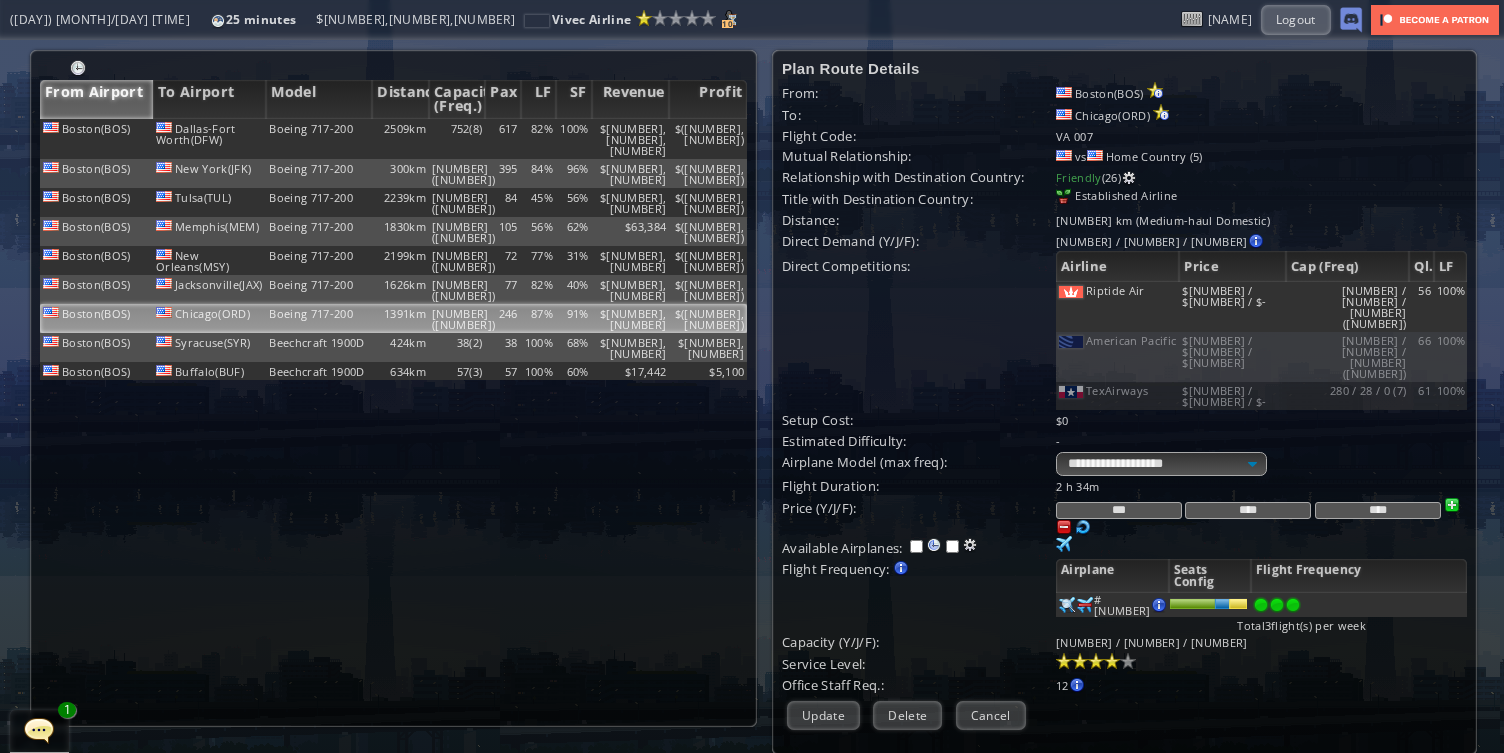 click on "****" at bounding box center [1378, 510] 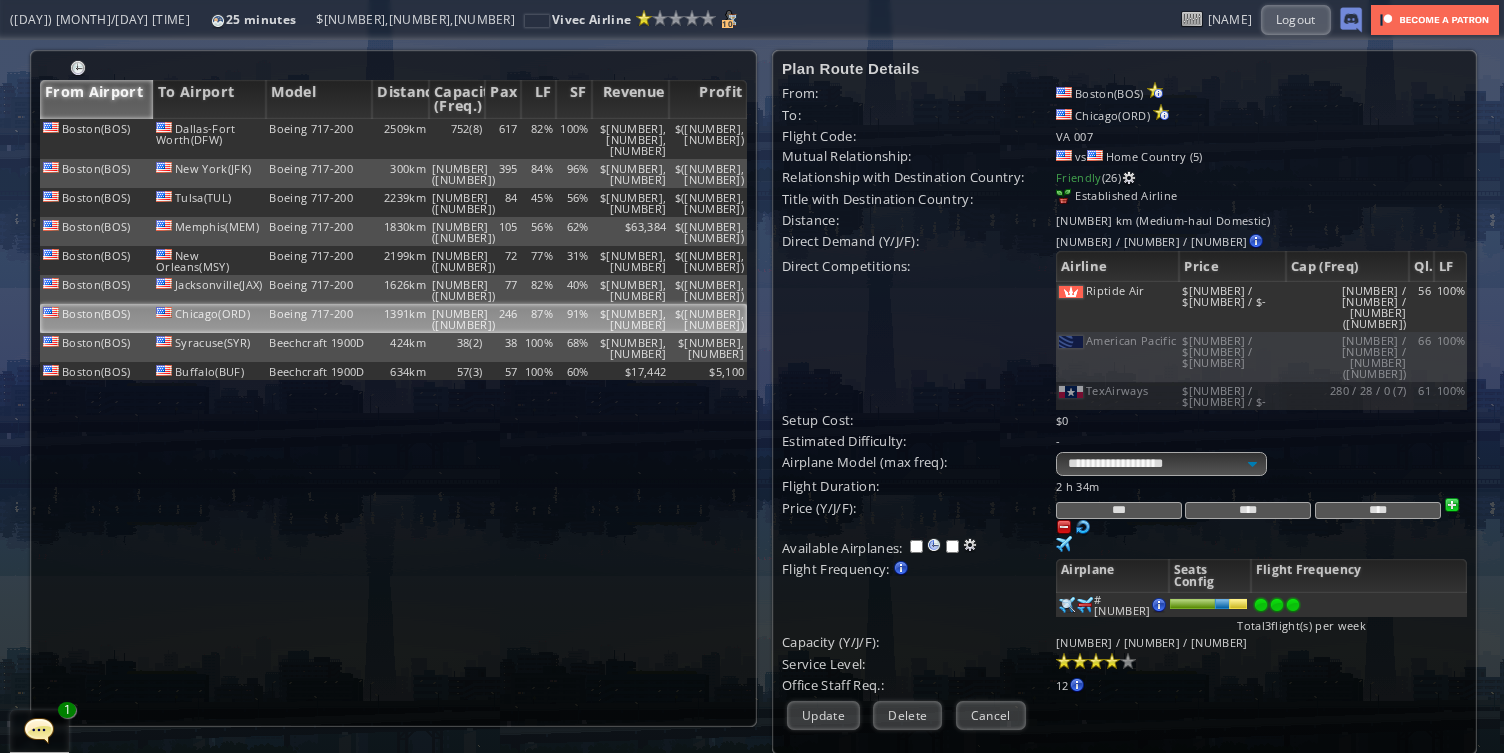 click on "****" at bounding box center [1378, 510] 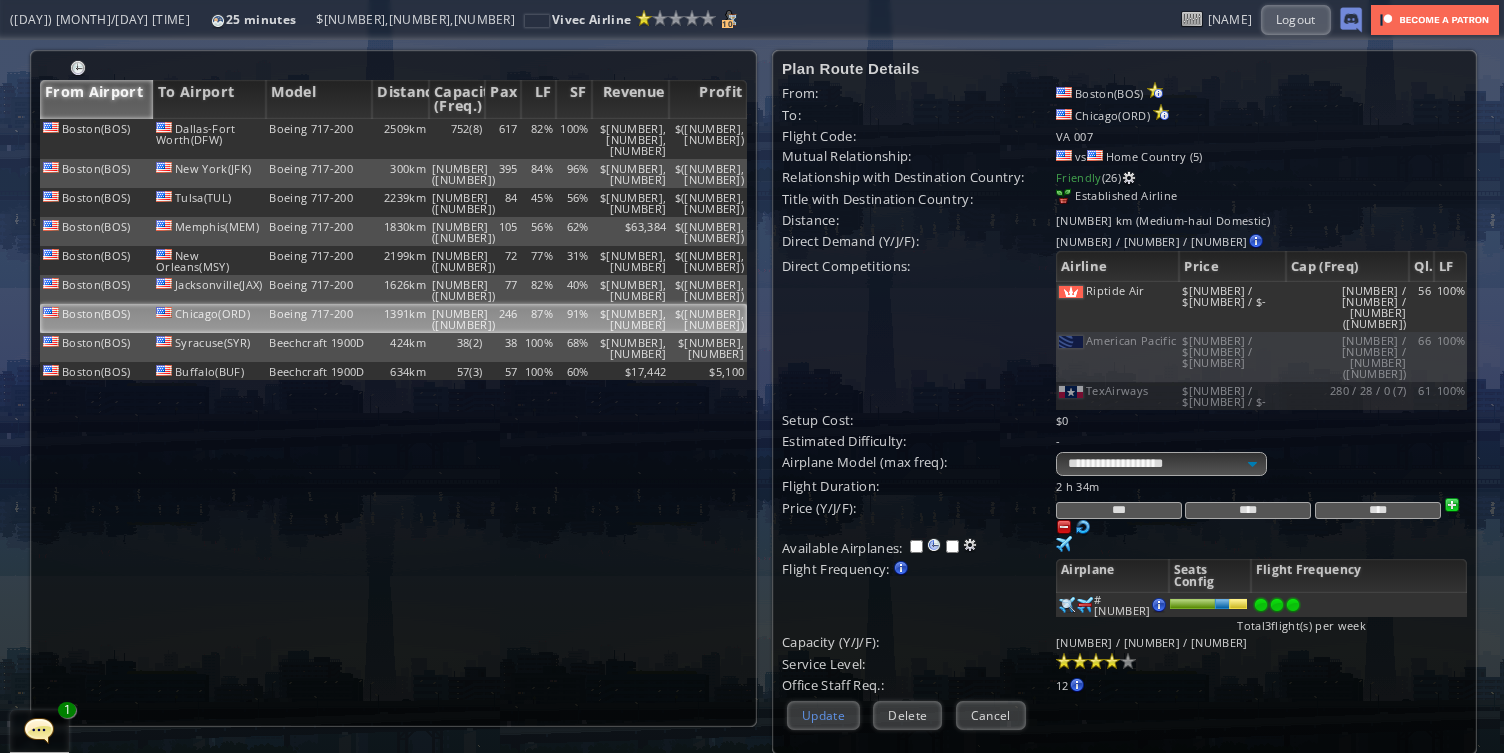 type on "****" 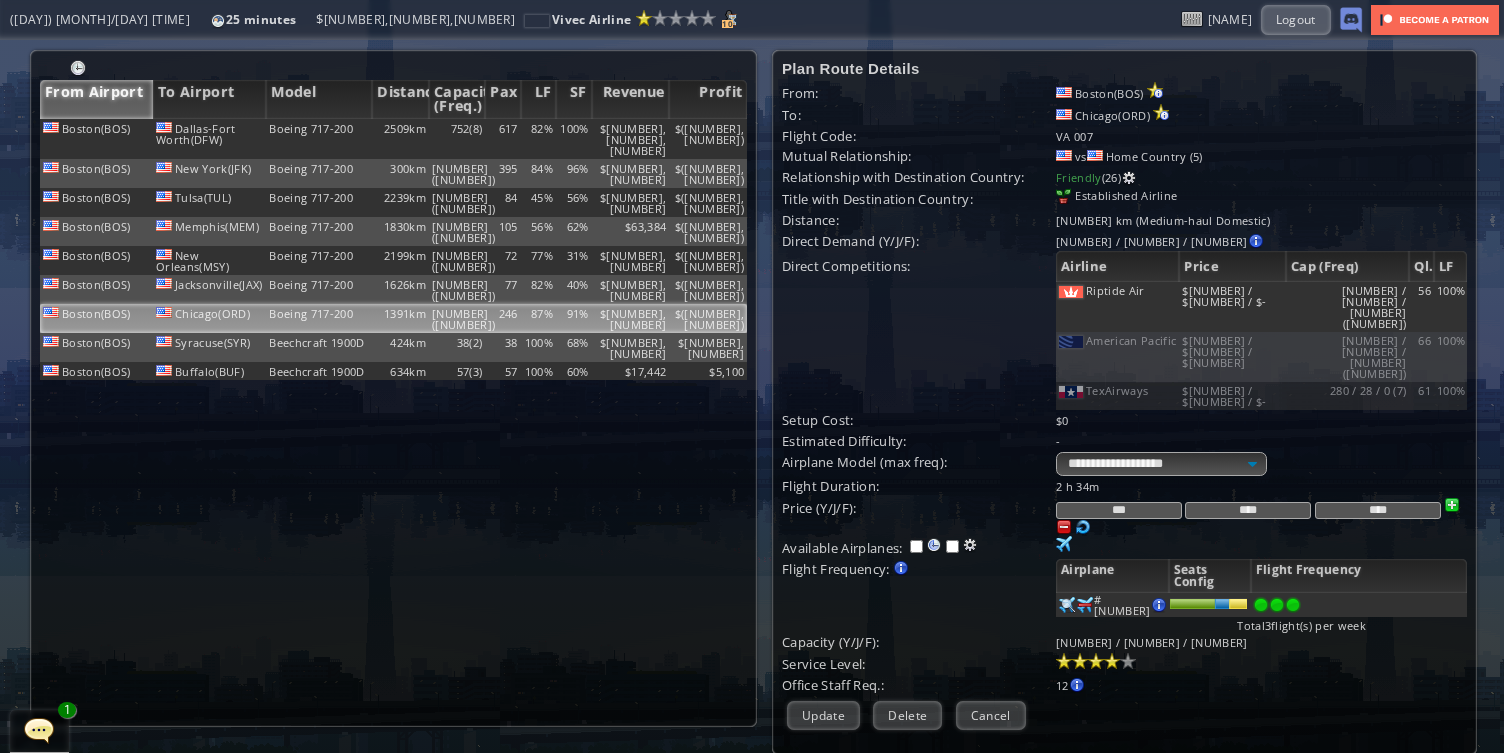 click on "Update" at bounding box center (823, 715) 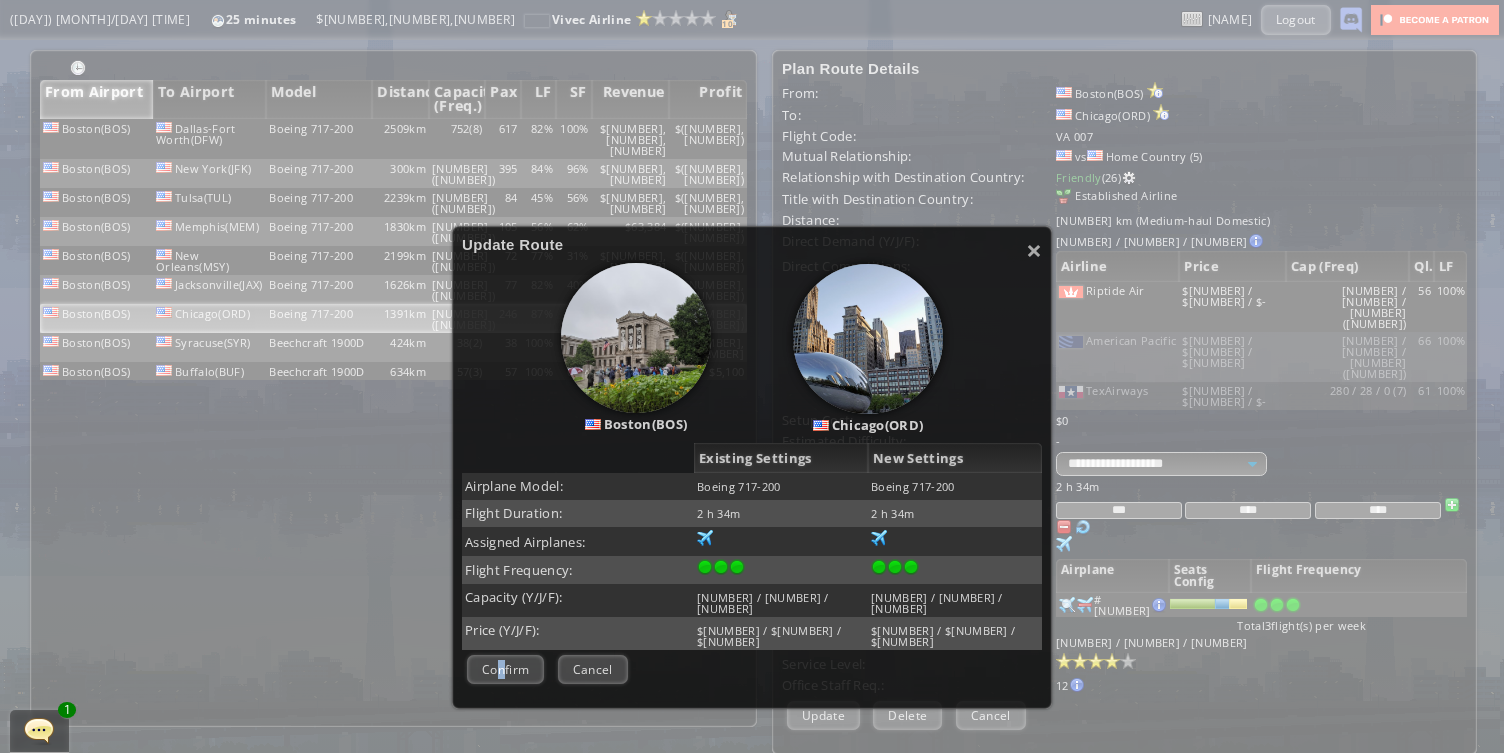 click on "Confirm" at bounding box center (505, 669) 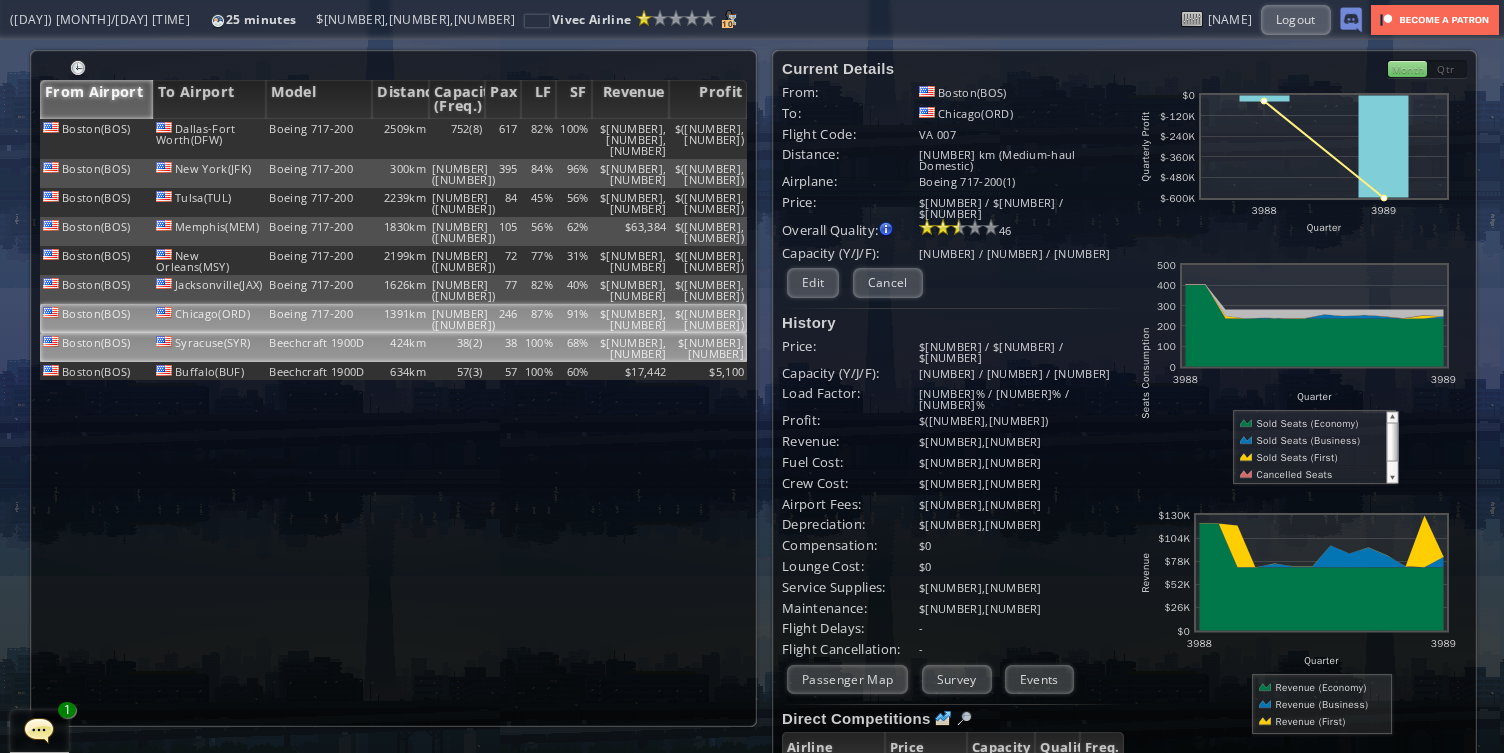 click on "38" at bounding box center (502, 139) 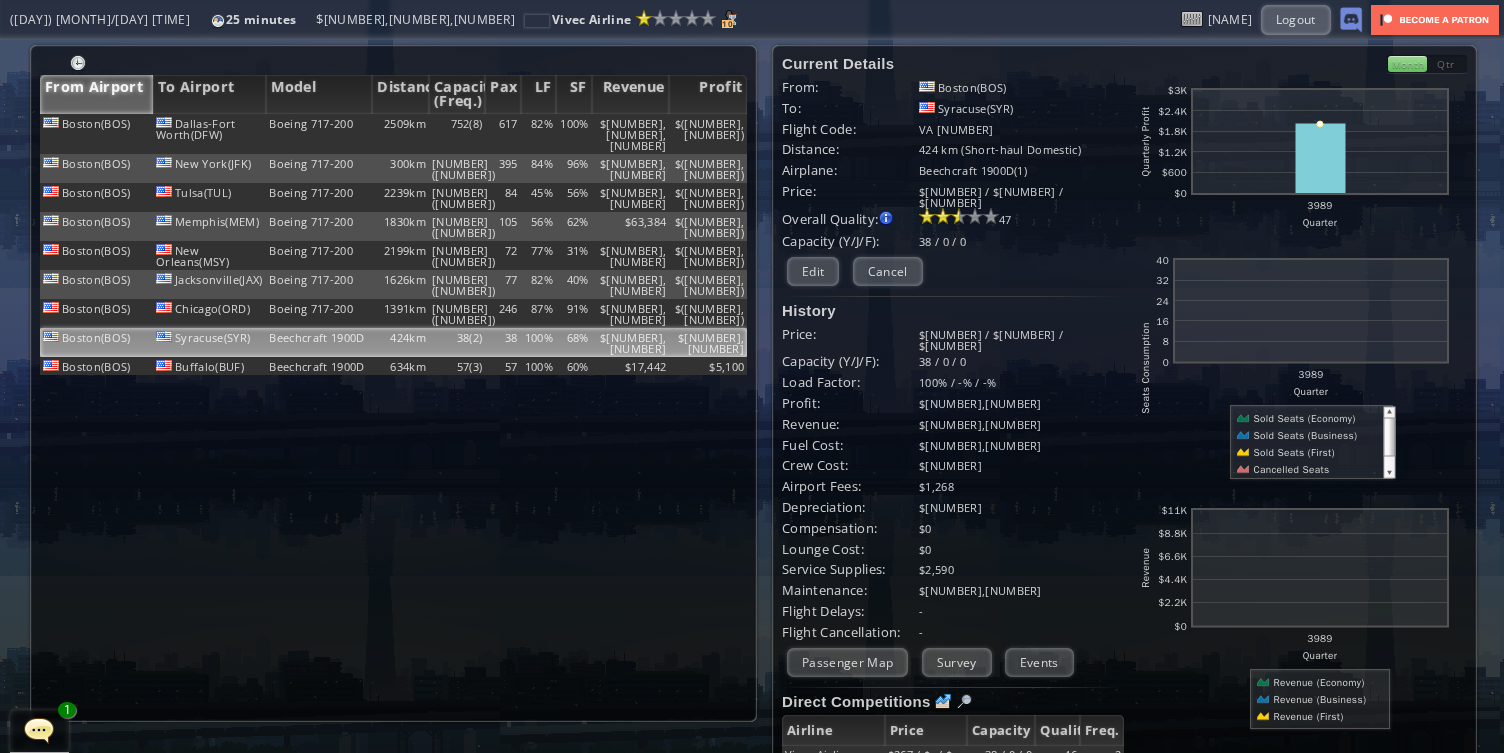 scroll, scrollTop: 0, scrollLeft: 0, axis: both 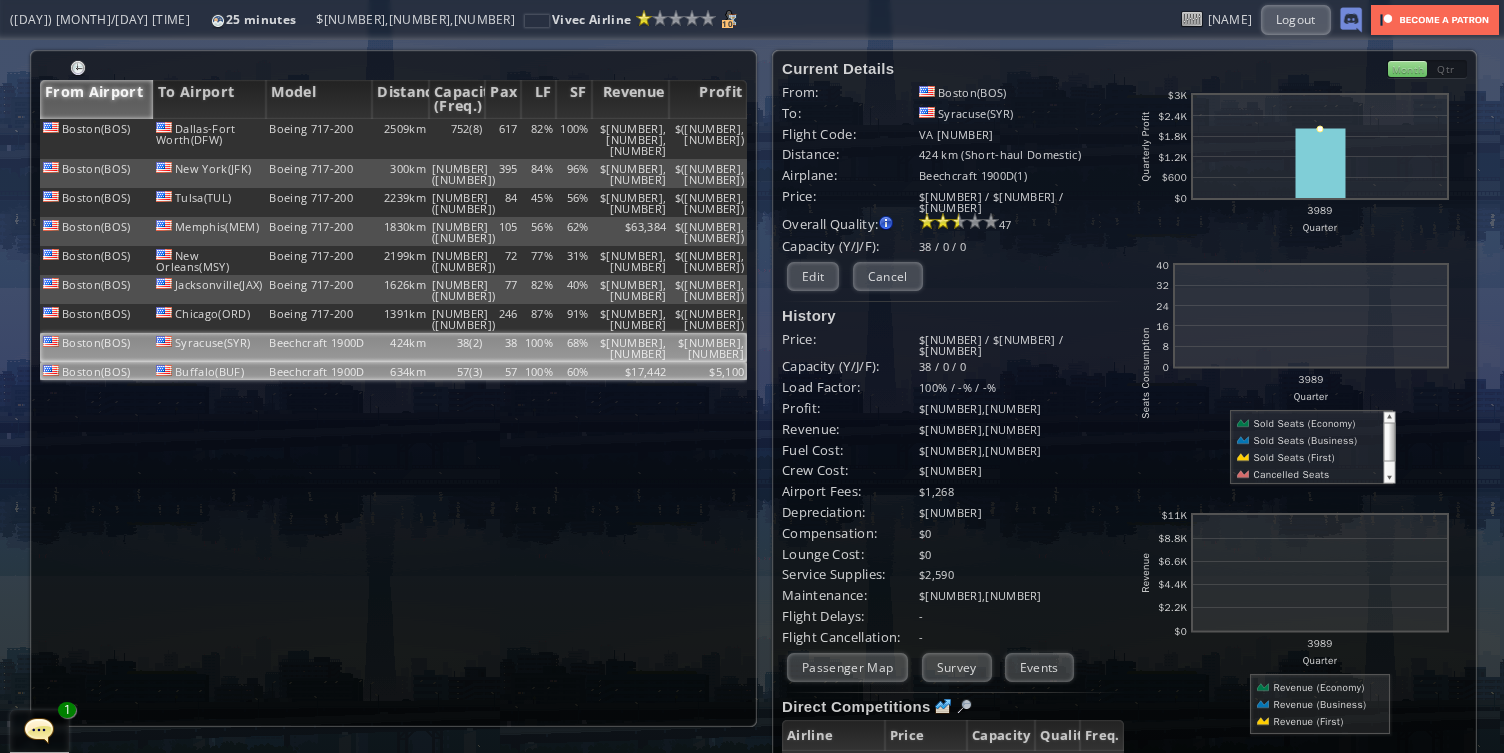 click on "$17,442" at bounding box center [631, 139] 